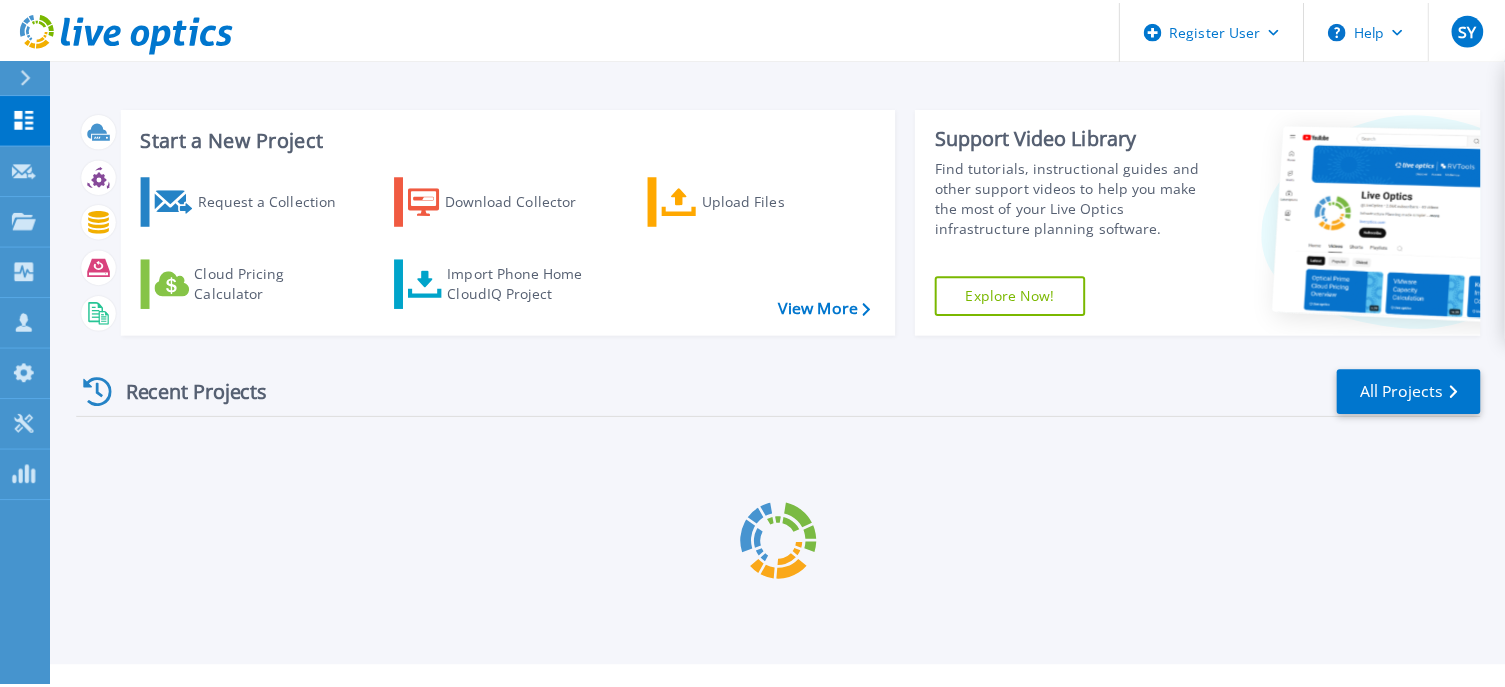 scroll, scrollTop: 0, scrollLeft: 0, axis: both 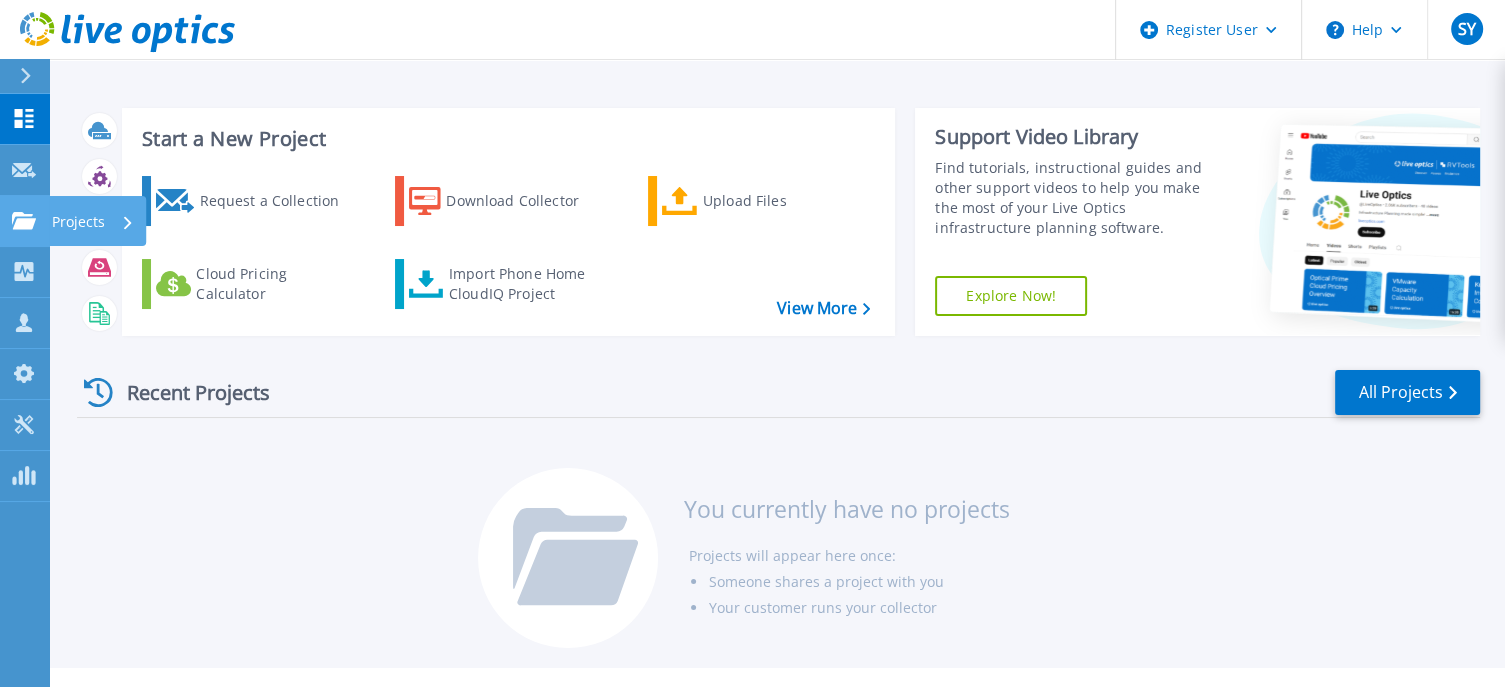 click on "Projects" at bounding box center (78, 222) 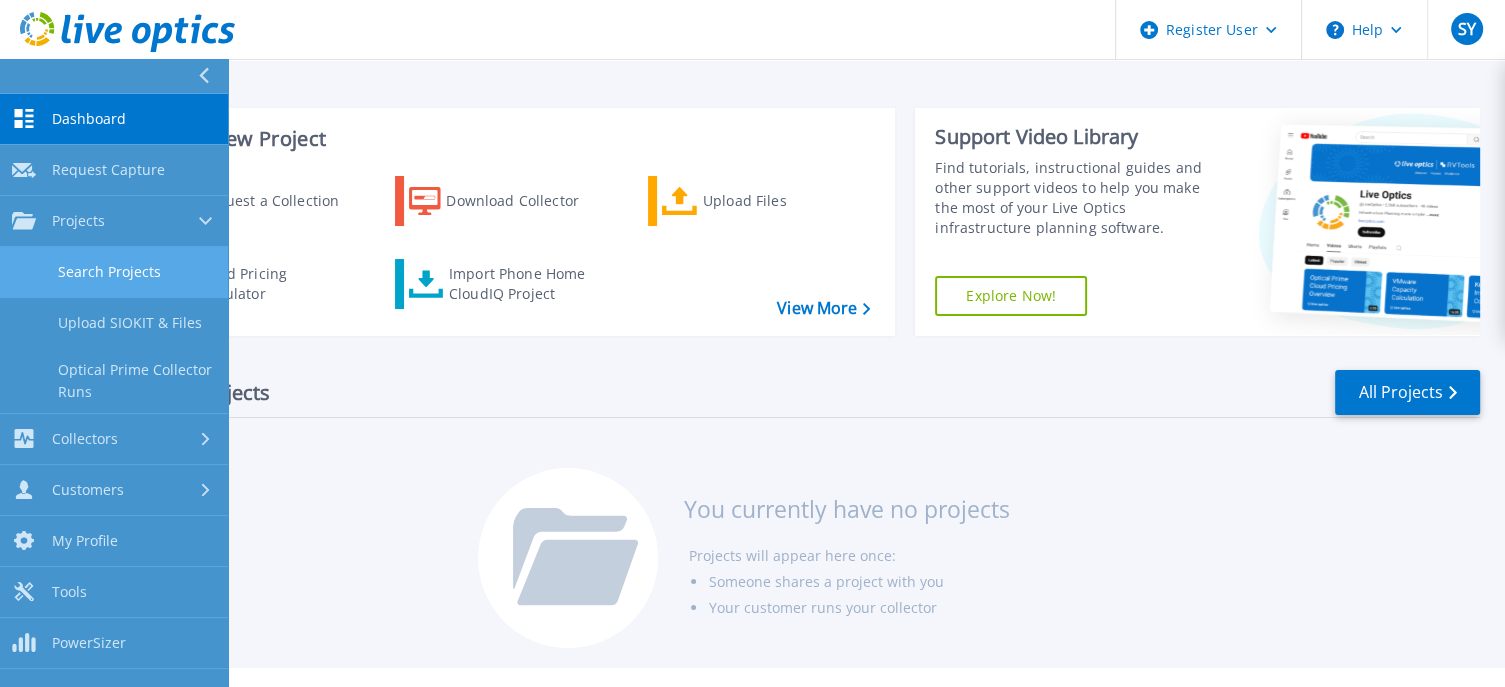 click on "Search Projects" at bounding box center (114, 272) 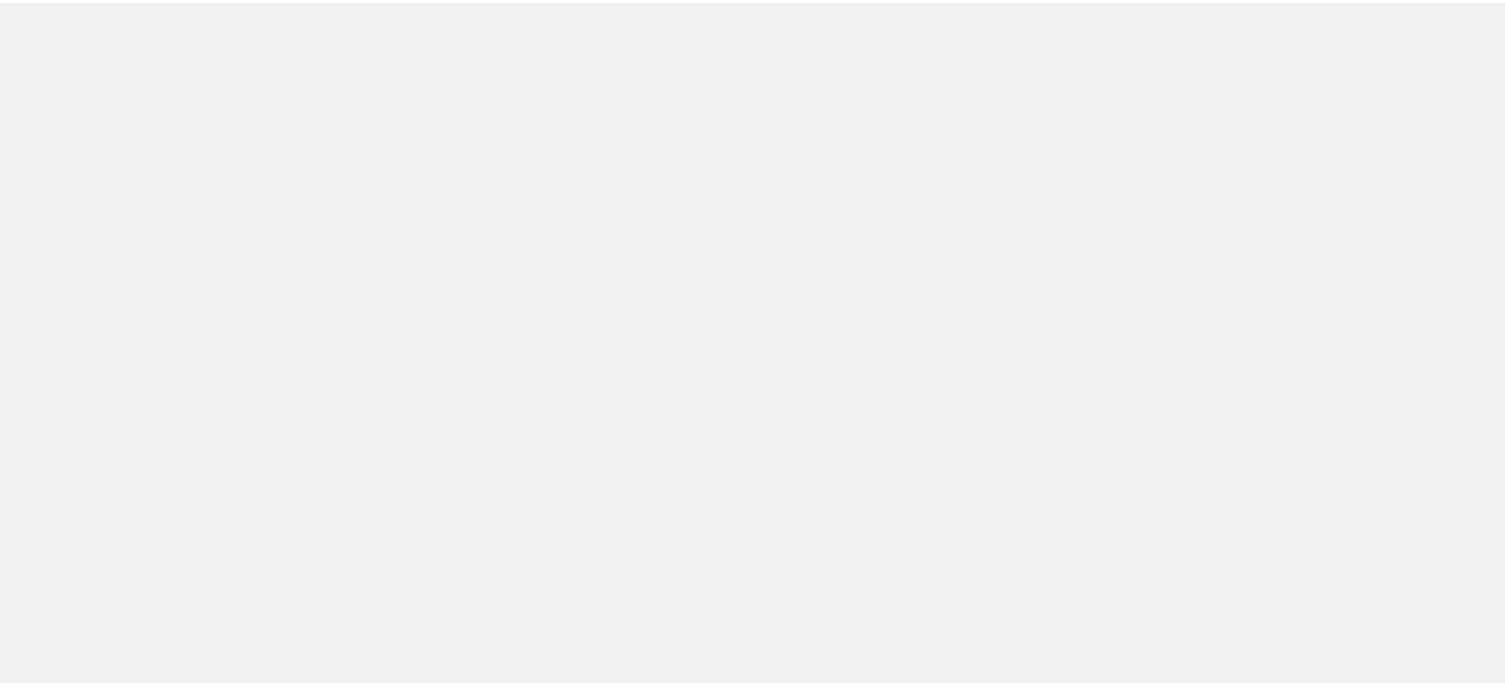 scroll, scrollTop: 0, scrollLeft: 0, axis: both 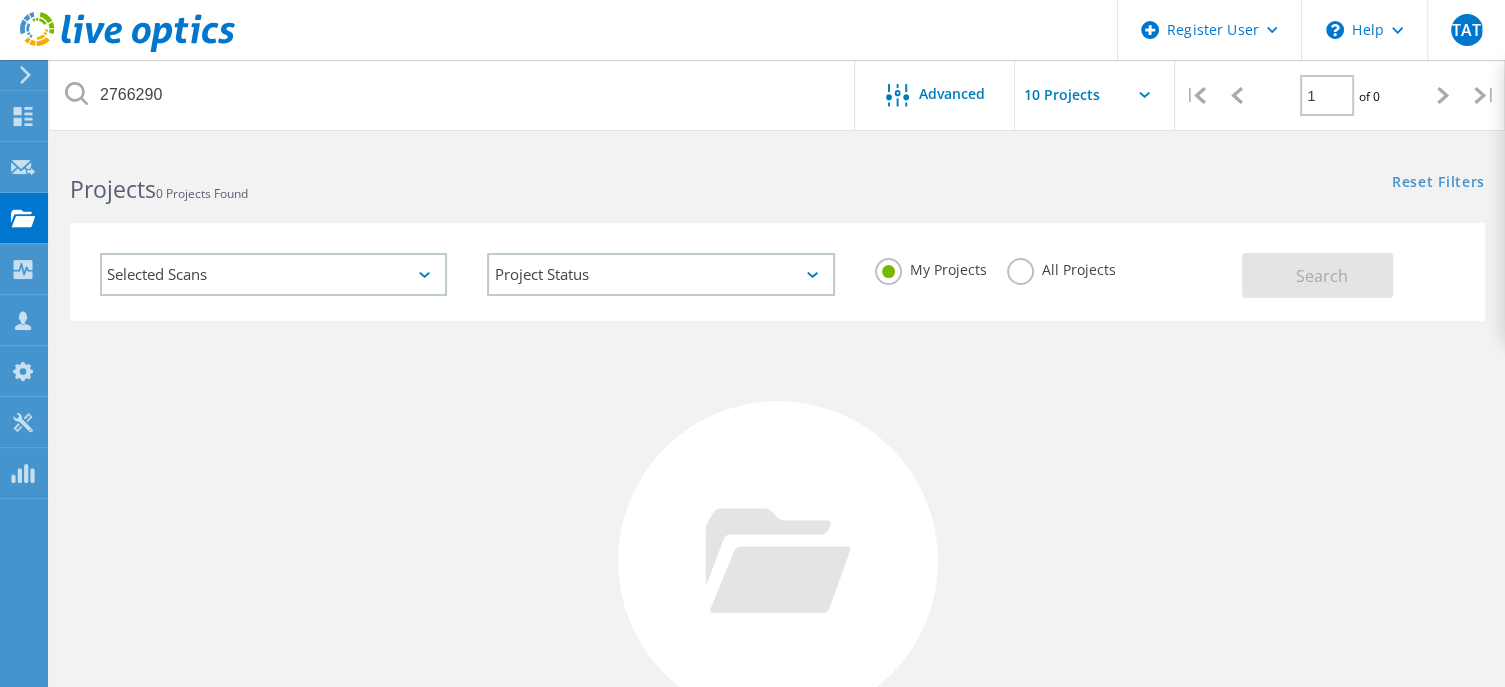click on "All Projects" at bounding box center [1061, 267] 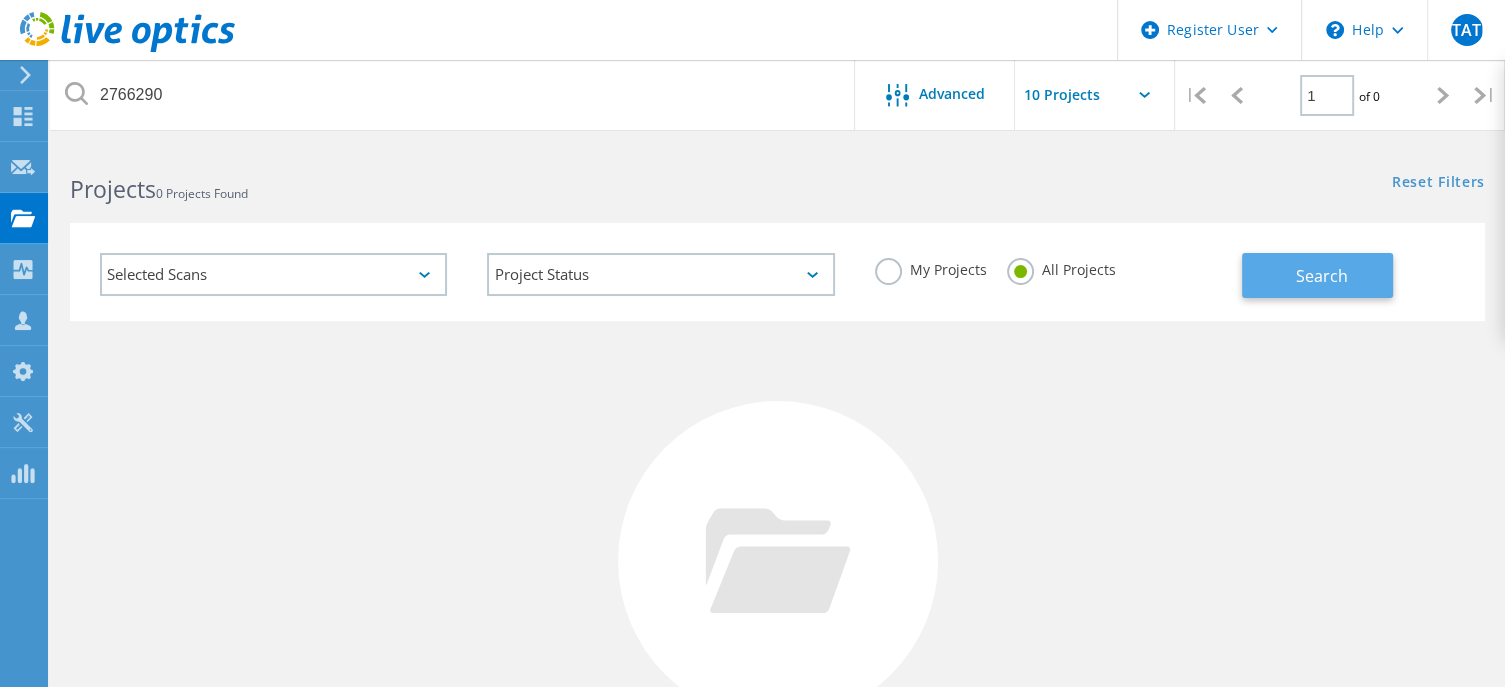 click on "Search" at bounding box center [1317, 275] 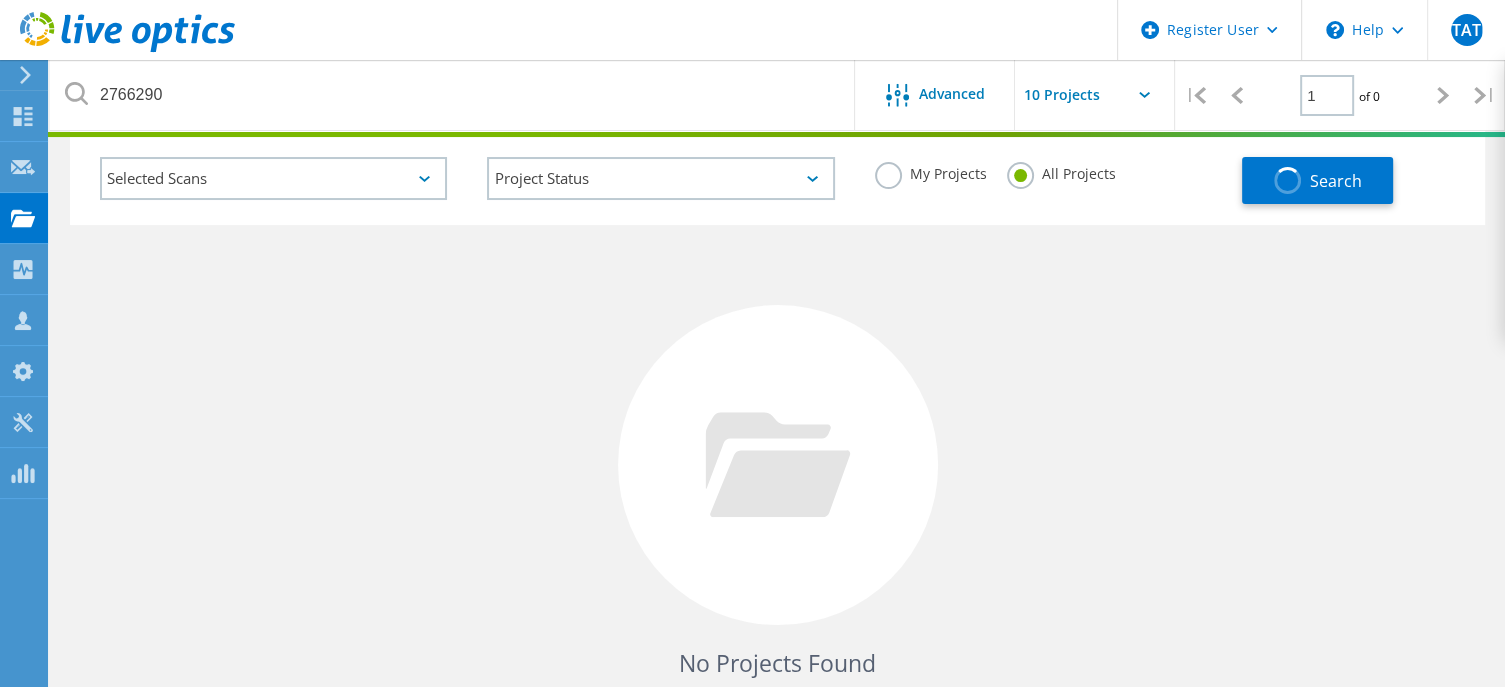 scroll, scrollTop: 0, scrollLeft: 0, axis: both 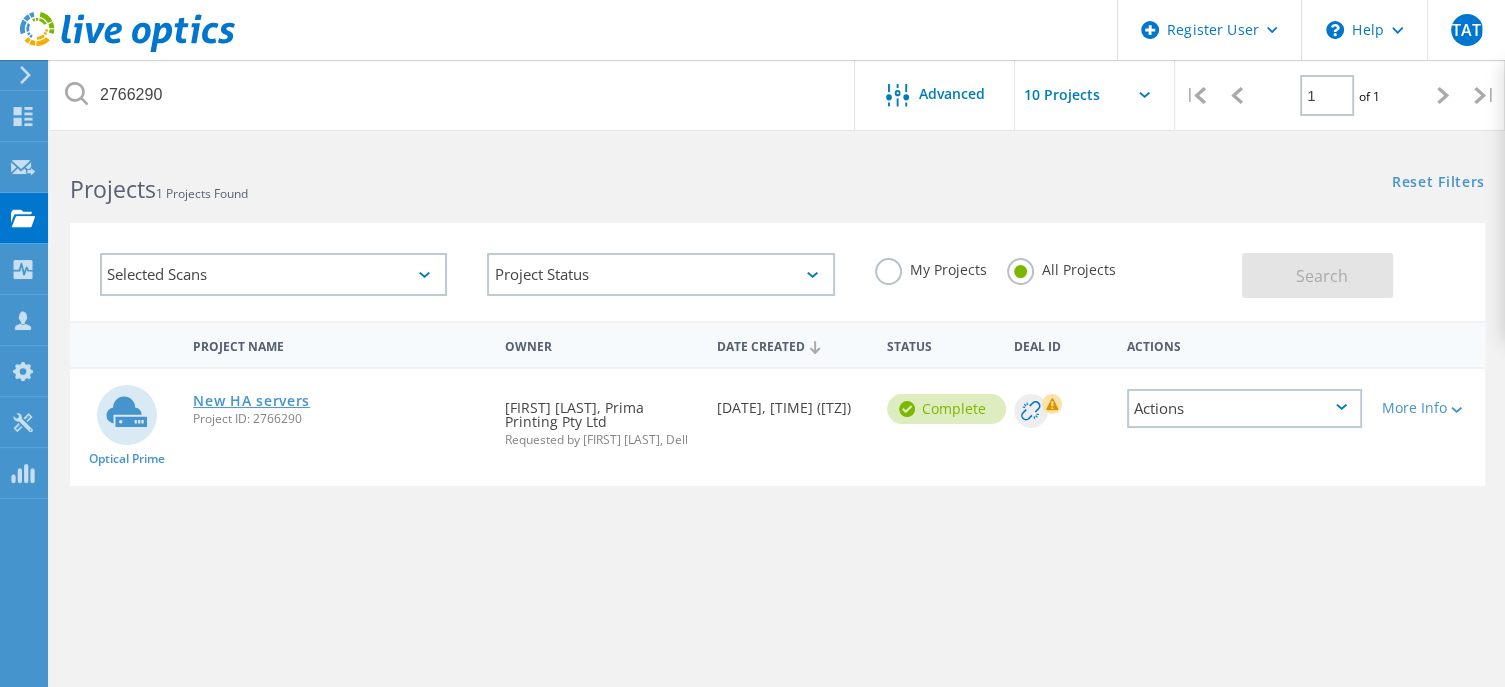 click on "New HA servers" at bounding box center (251, 401) 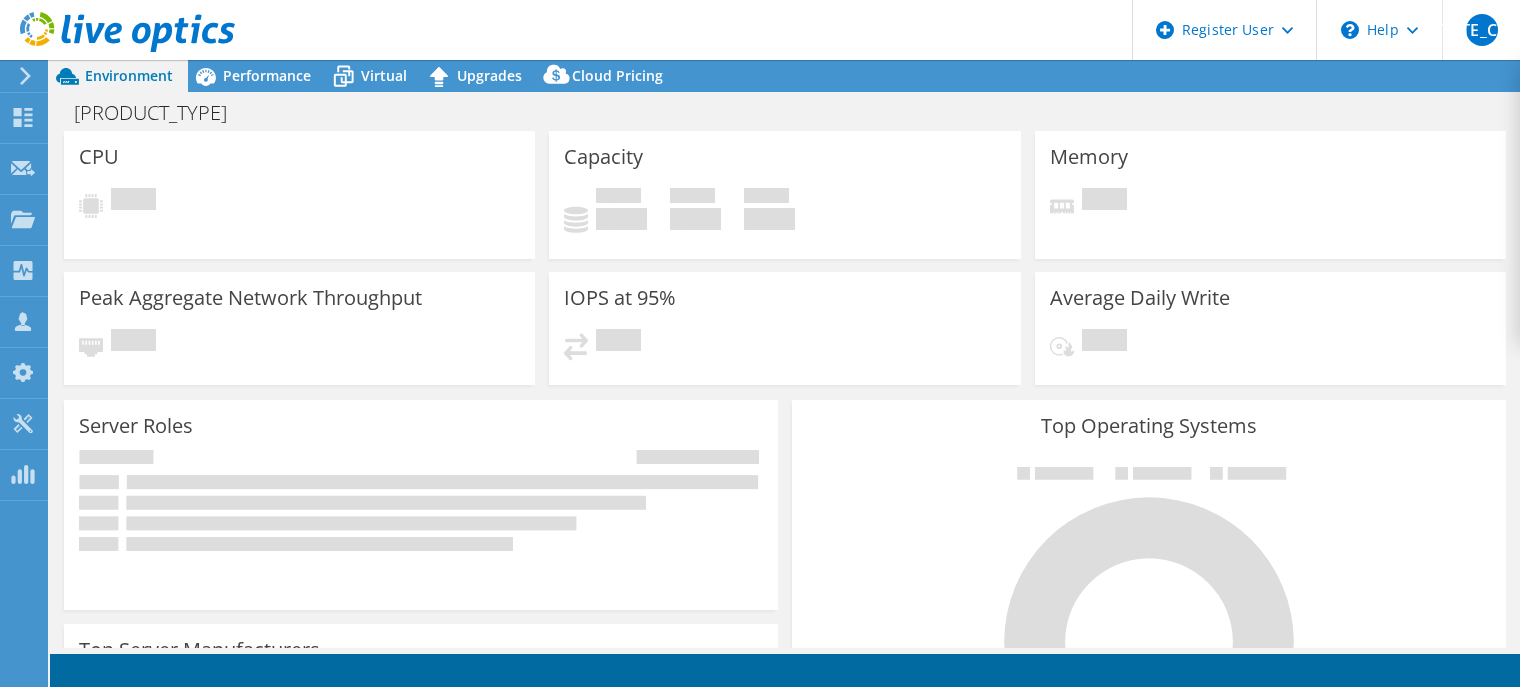 scroll, scrollTop: 0, scrollLeft: 0, axis: both 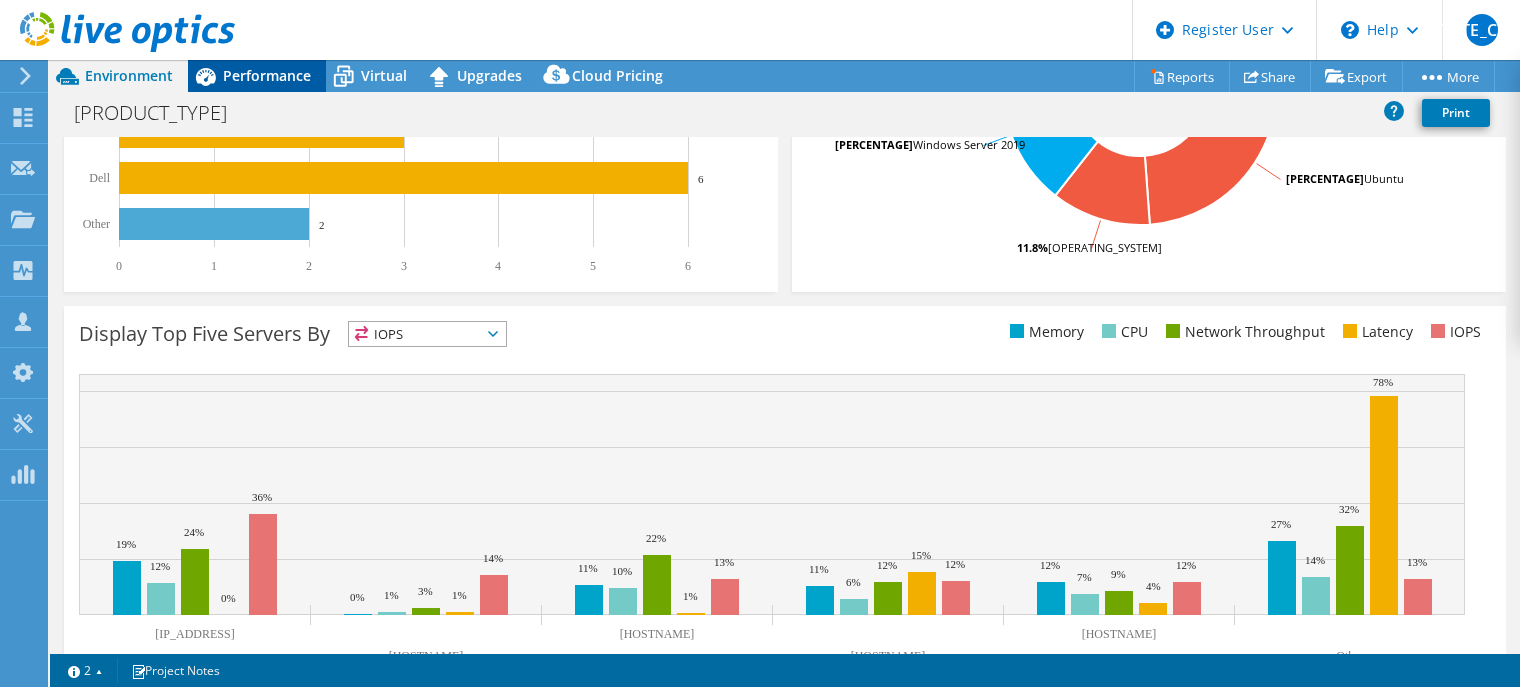 click on "Performance" at bounding box center [267, 75] 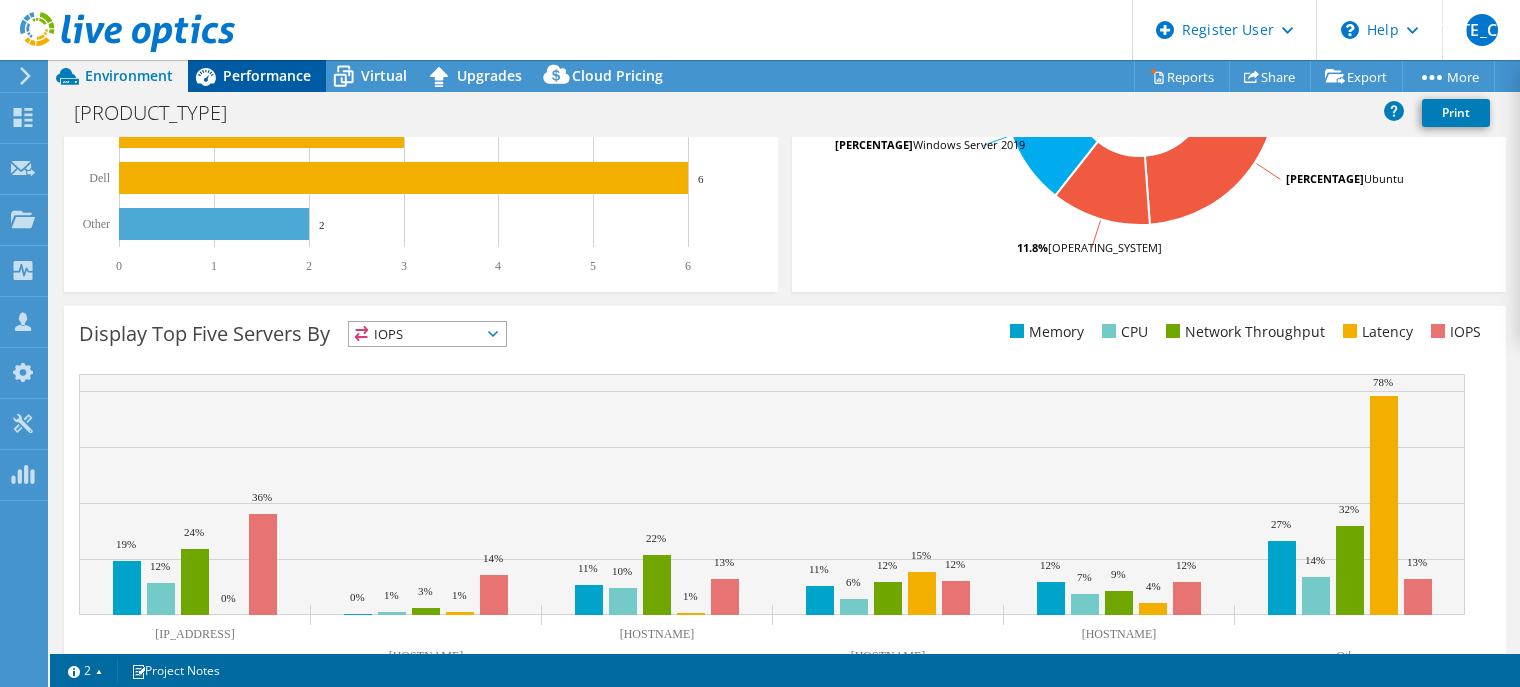 scroll, scrollTop: 0, scrollLeft: 0, axis: both 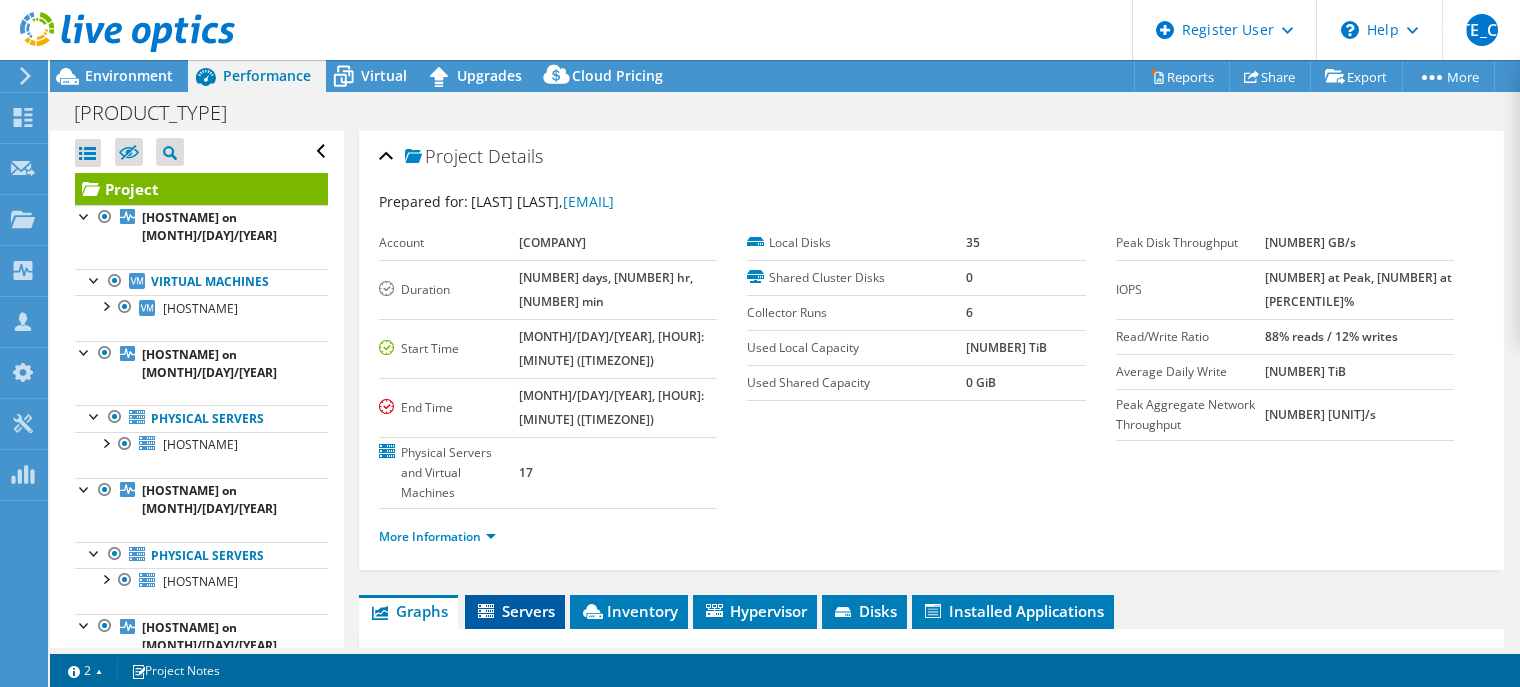 click on "Servers" at bounding box center [515, 611] 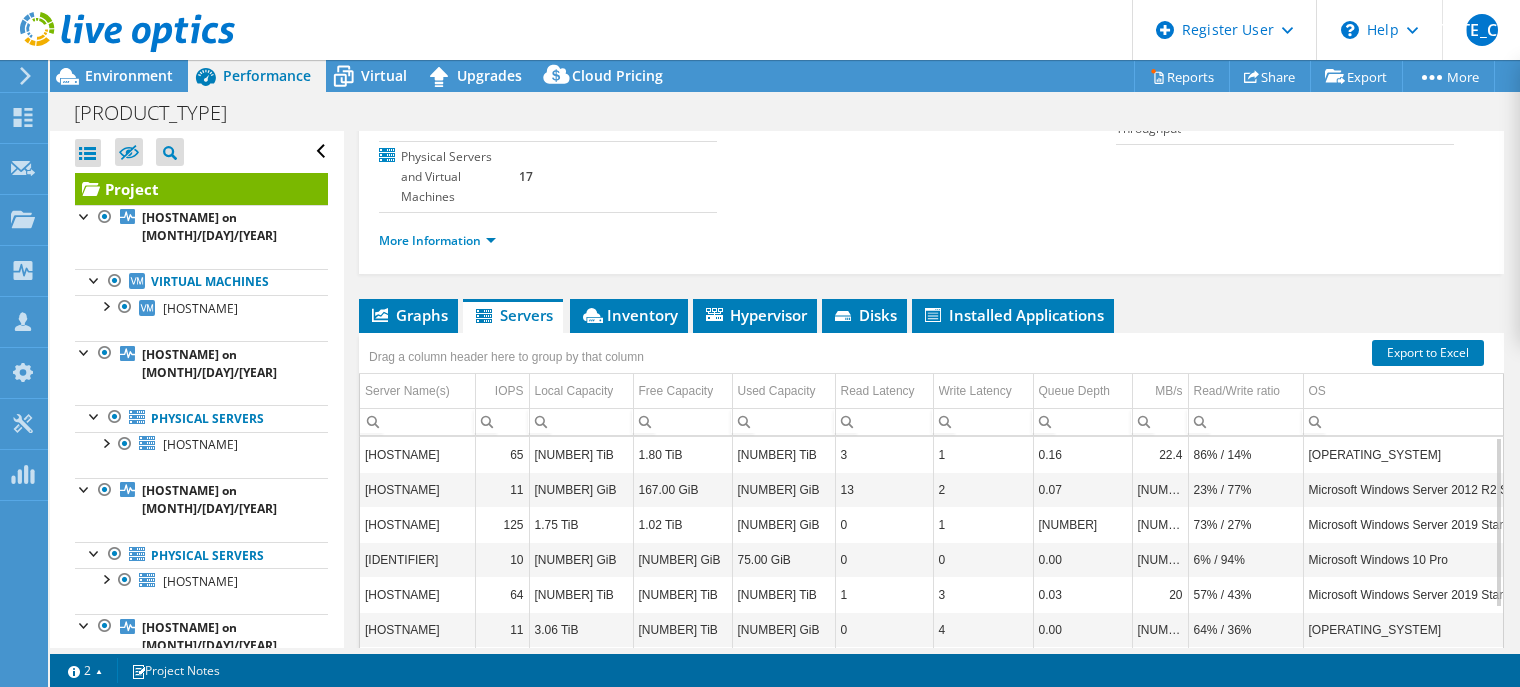 scroll, scrollTop: 268, scrollLeft: 0, axis: vertical 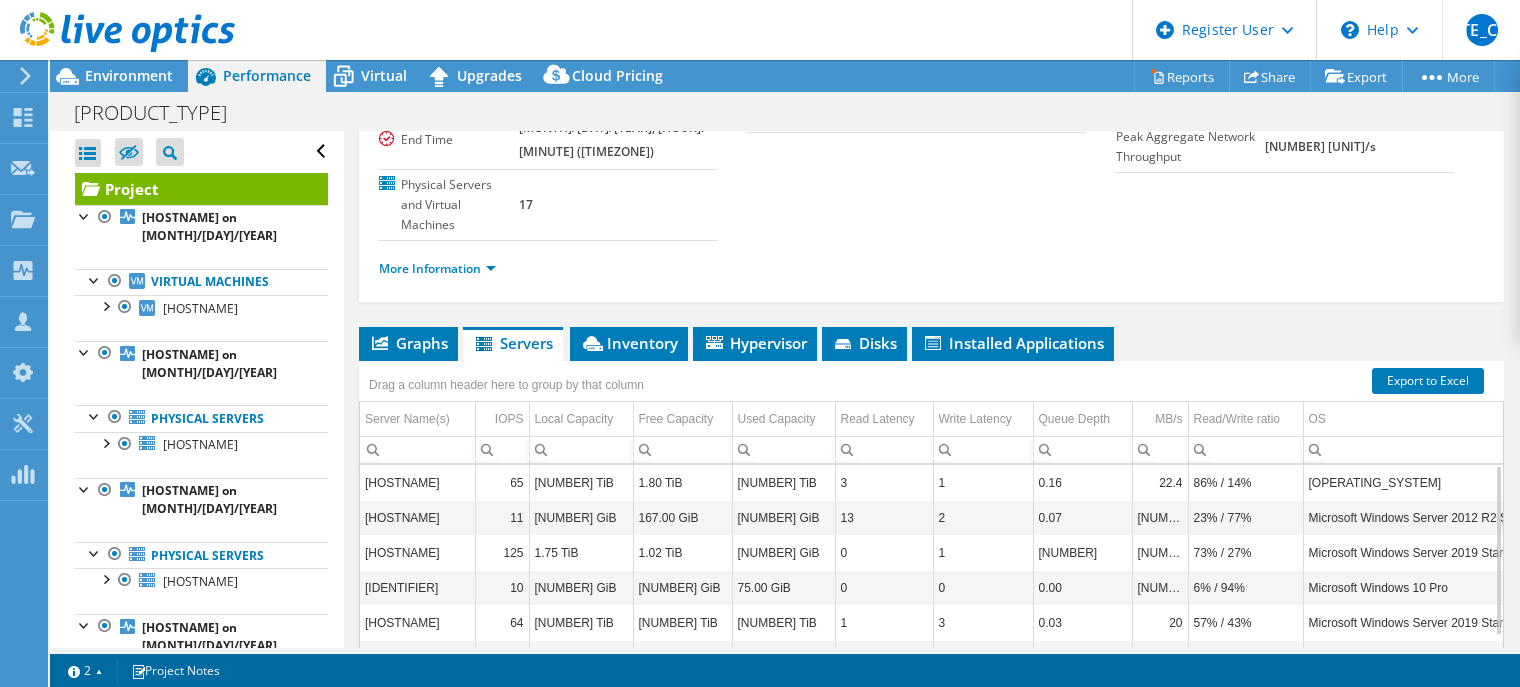 click on "More Information" at bounding box center (931, 269) 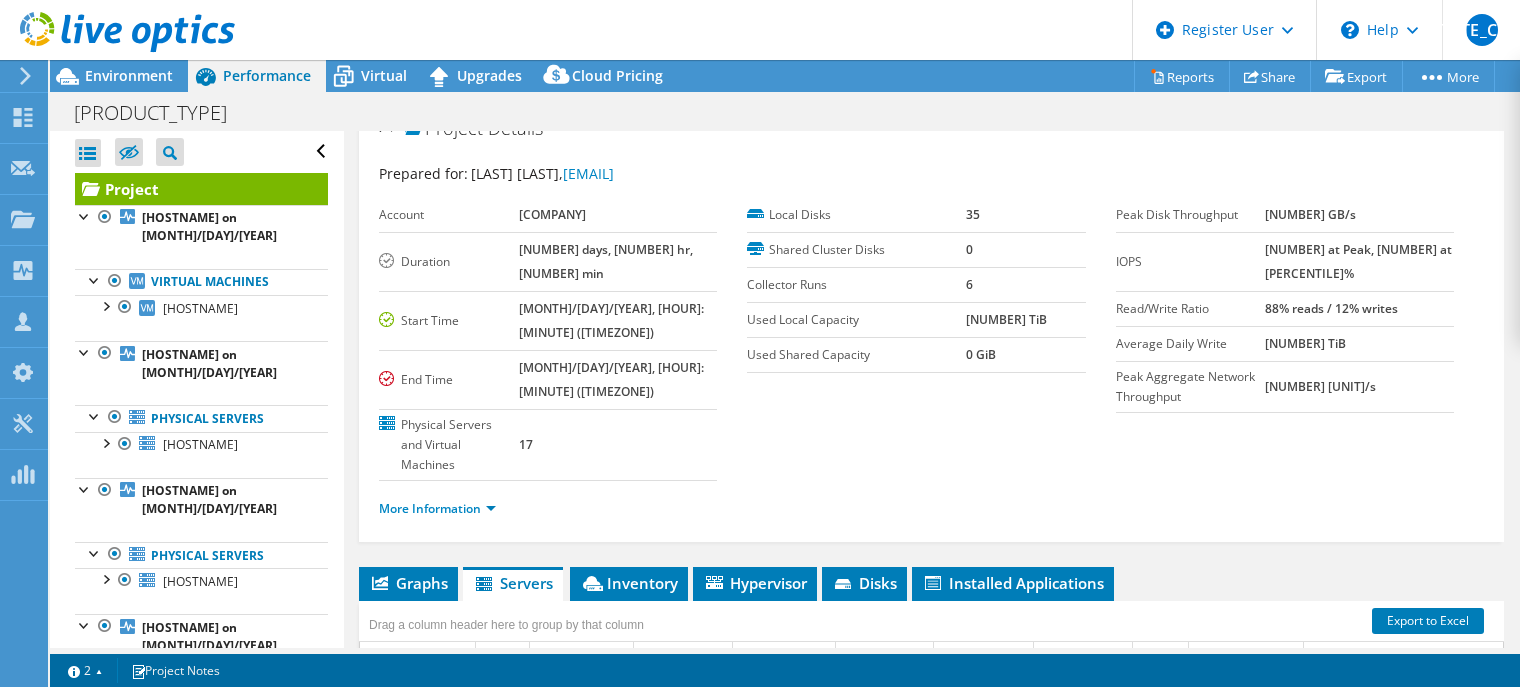 scroll, scrollTop: 0, scrollLeft: 0, axis: both 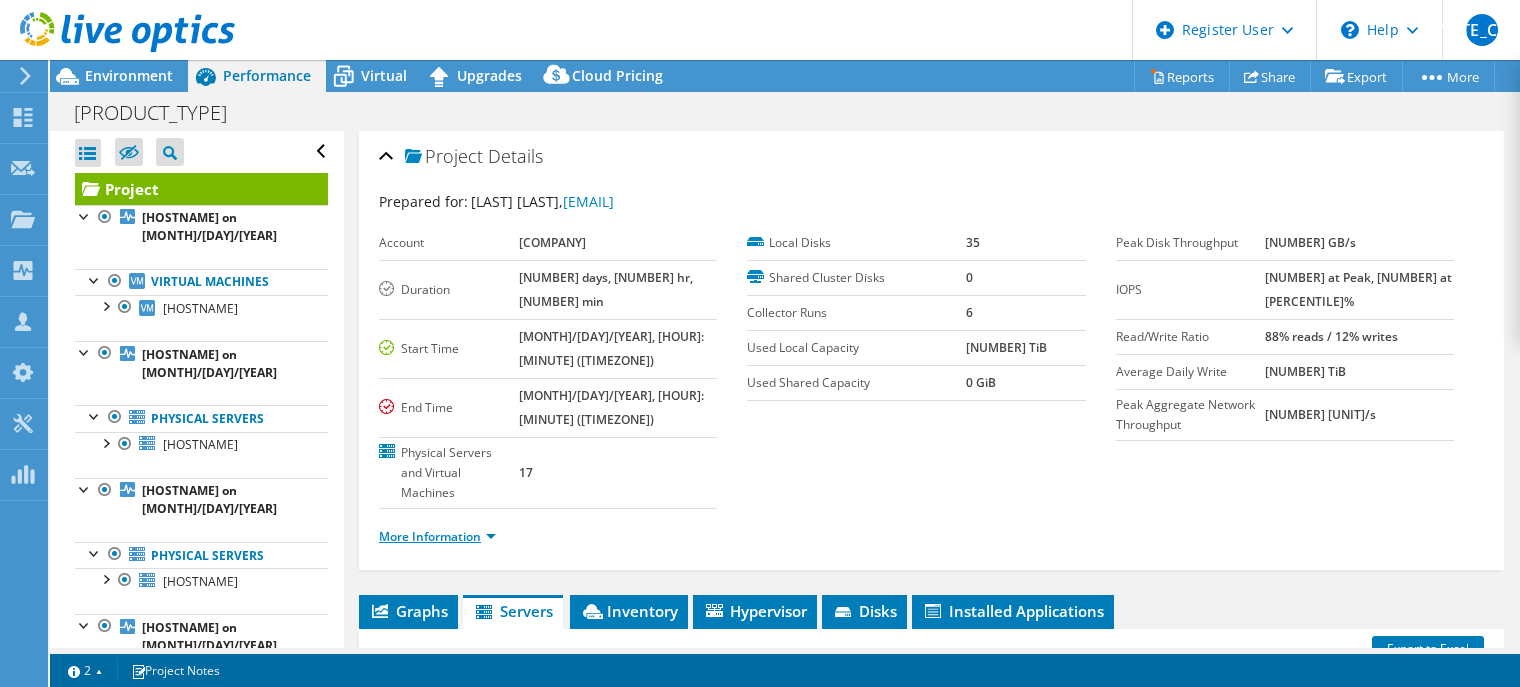 click on "More Information" at bounding box center [437, 536] 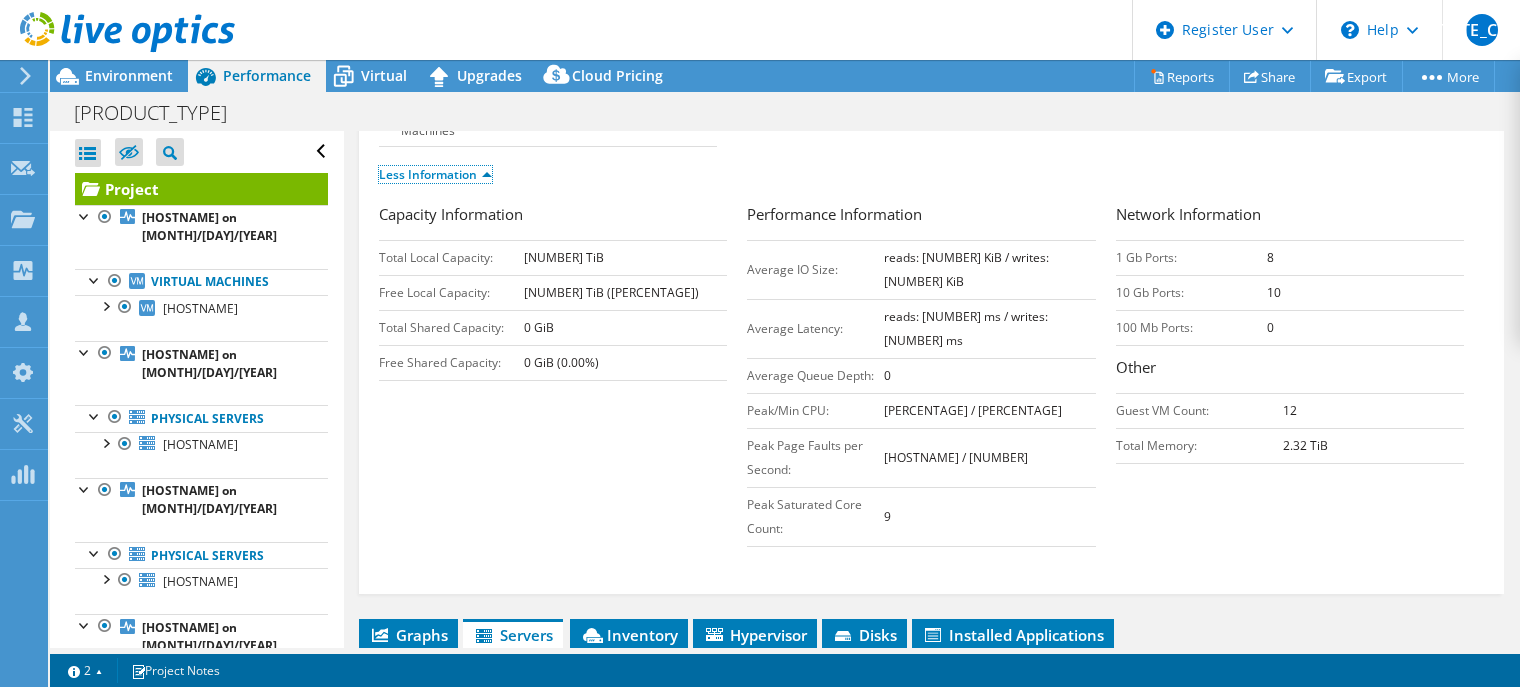 scroll, scrollTop: 166, scrollLeft: 0, axis: vertical 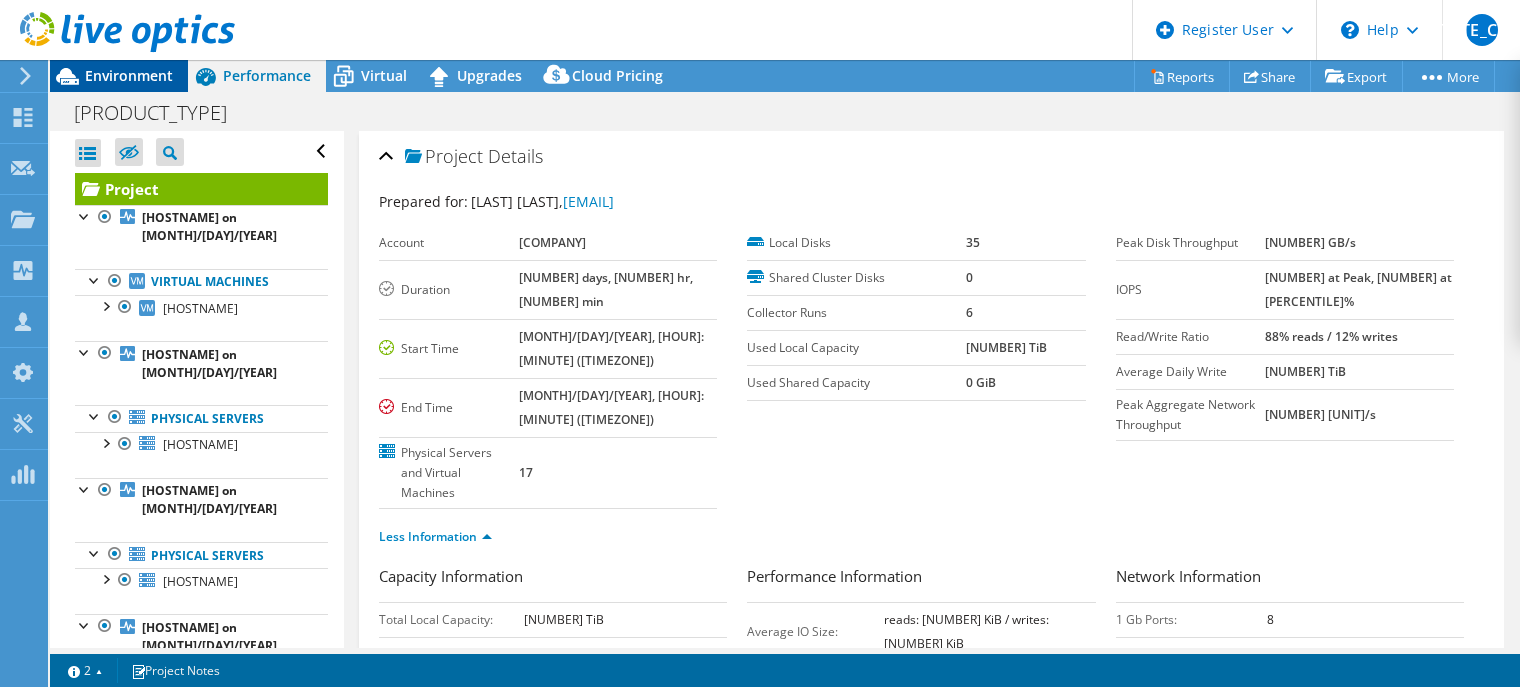 click on "Environment" at bounding box center [129, 75] 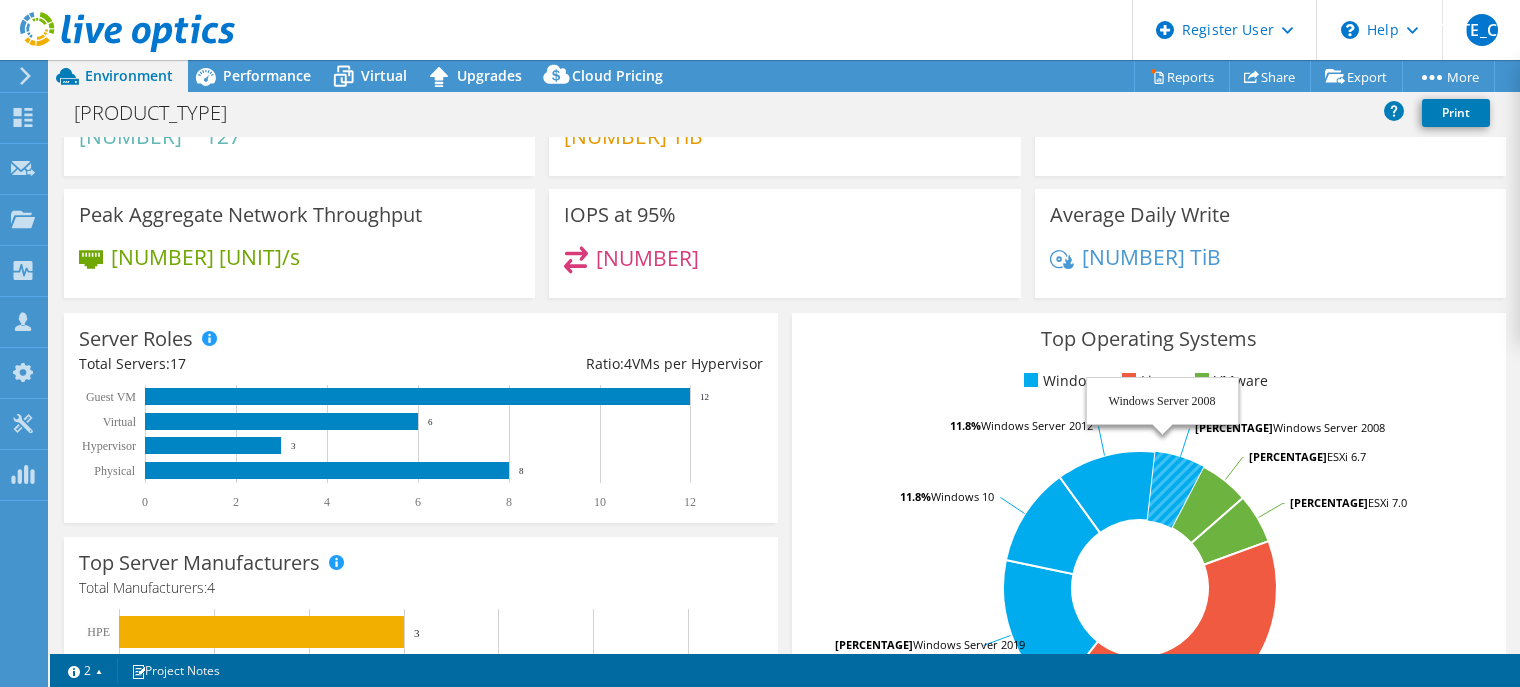 scroll, scrollTop: 0, scrollLeft: 0, axis: both 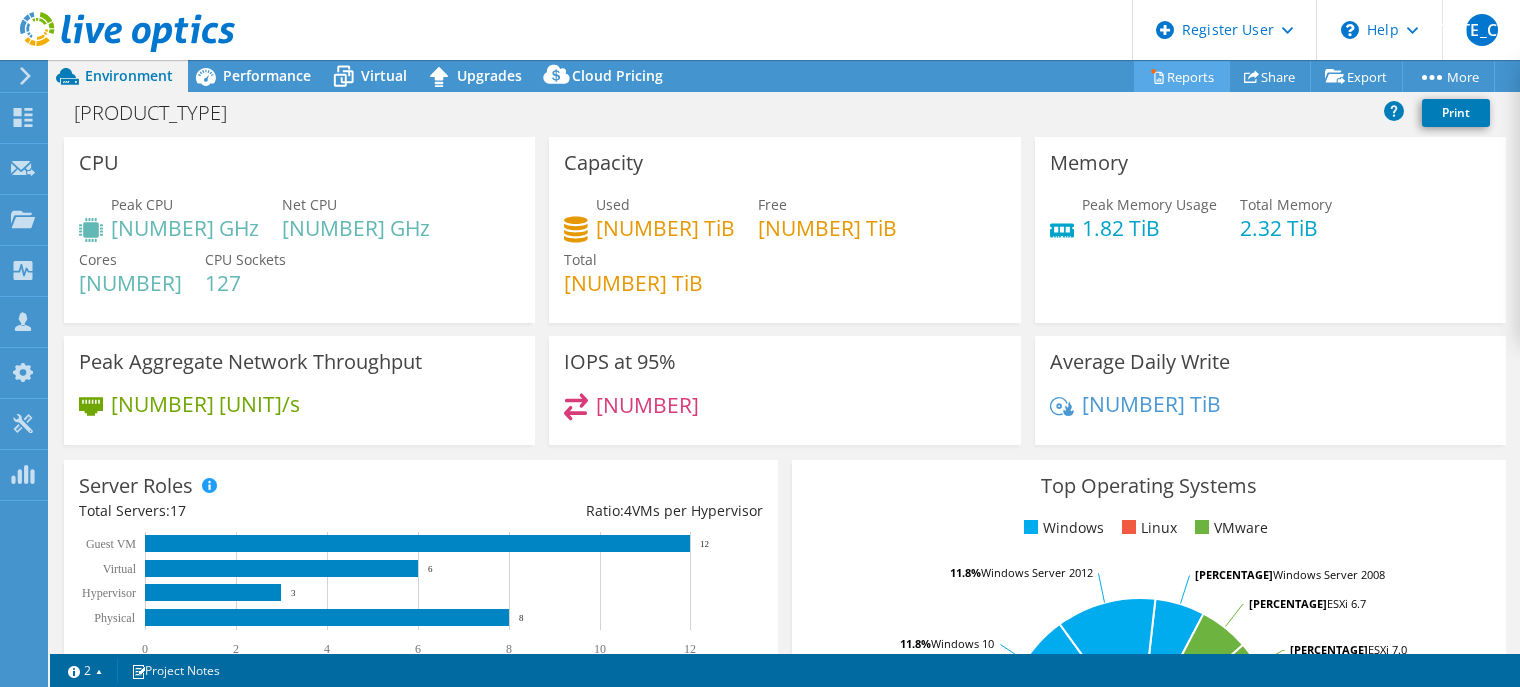 click on "Reports" at bounding box center [1182, 76] 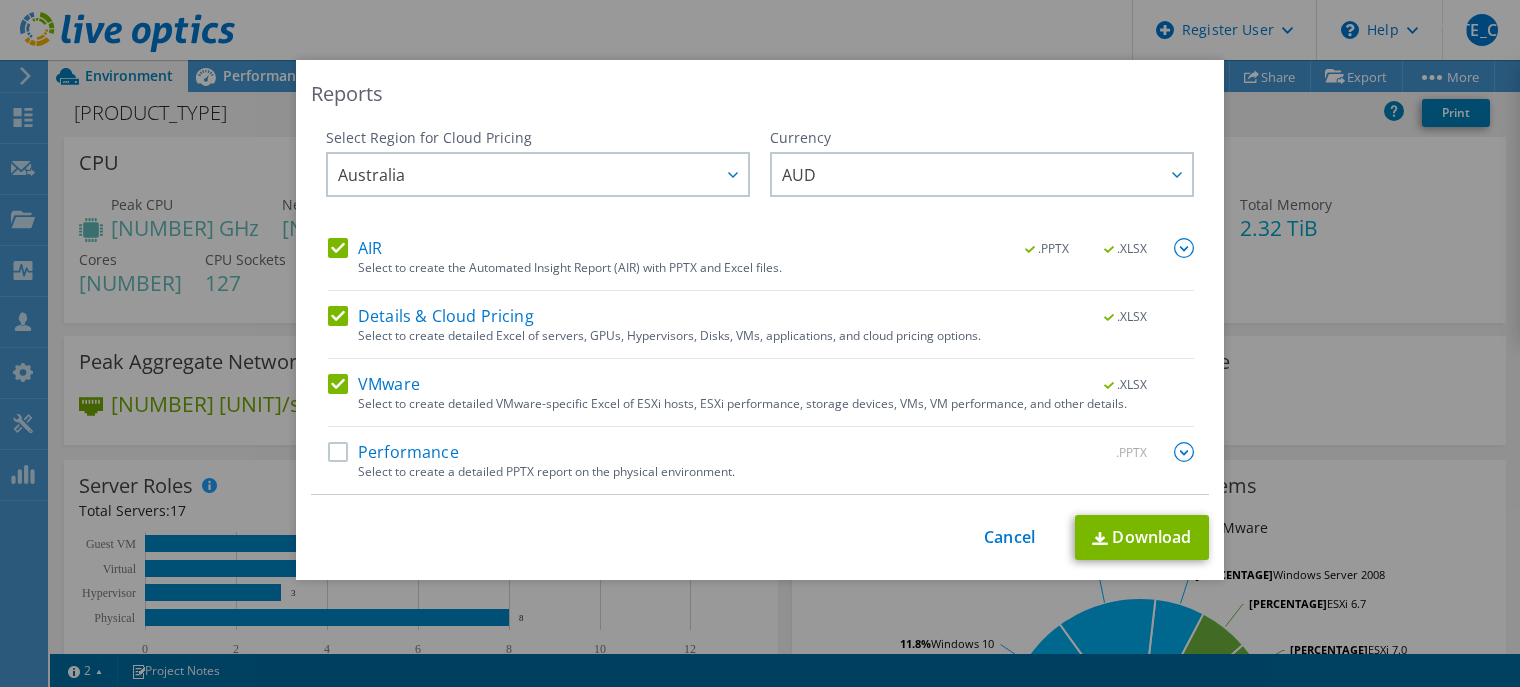click on "Performance" at bounding box center (393, 452) 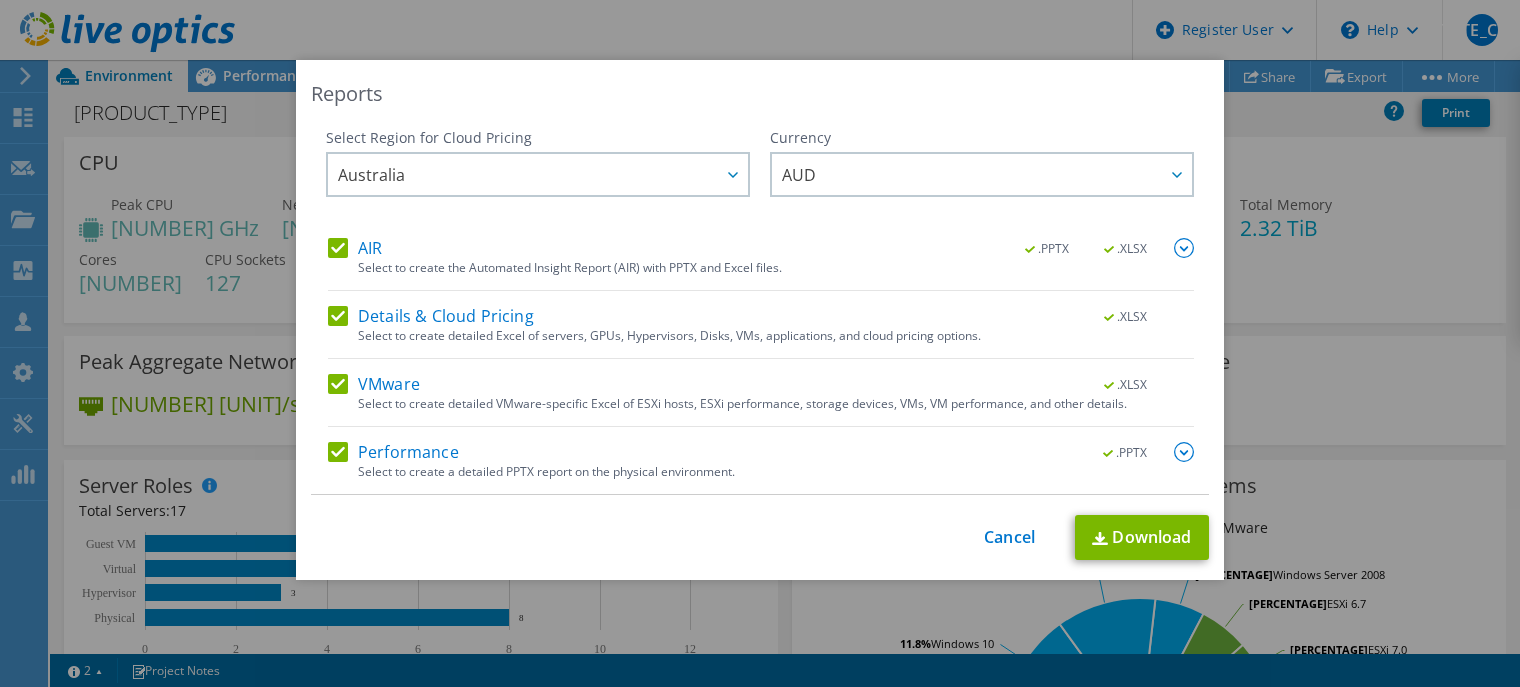 click on "AIR" at bounding box center [355, 248] 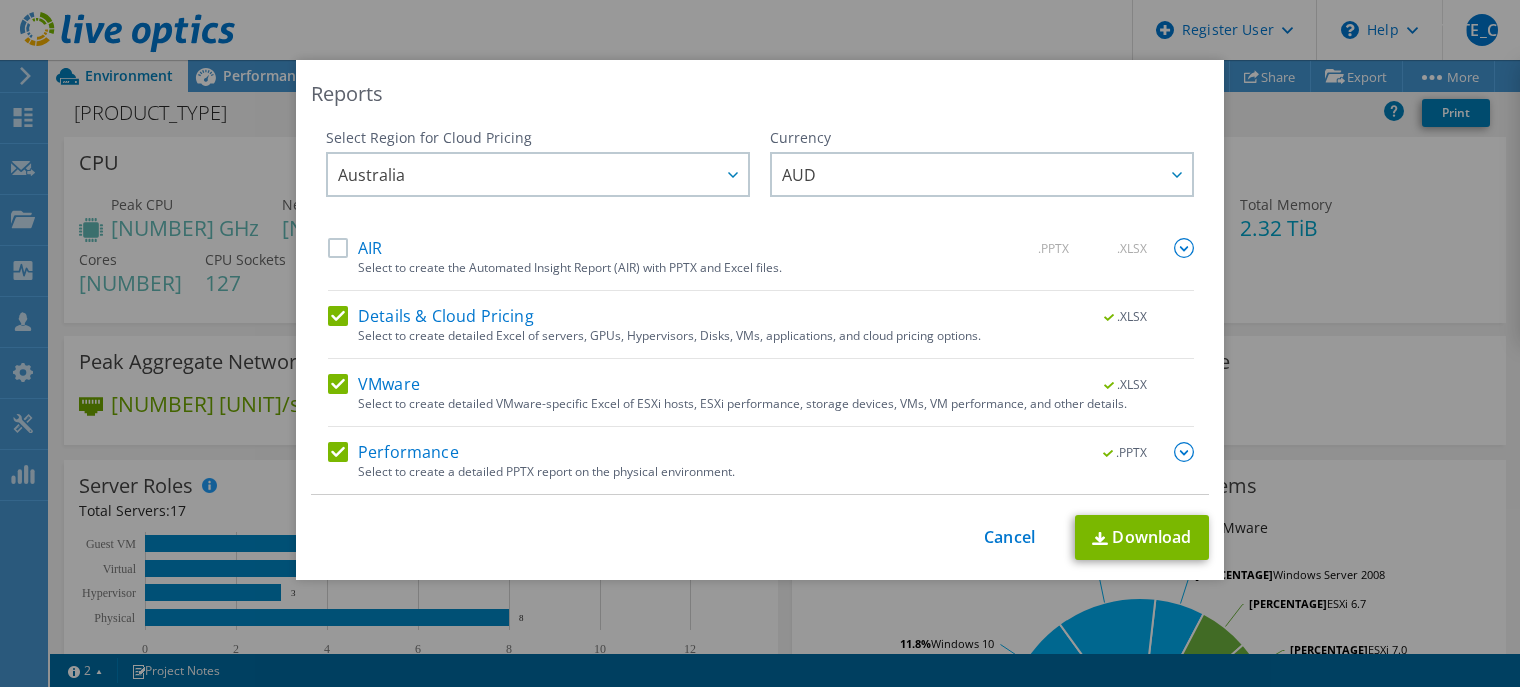 click on "Details & Cloud Pricing" at bounding box center (431, 316) 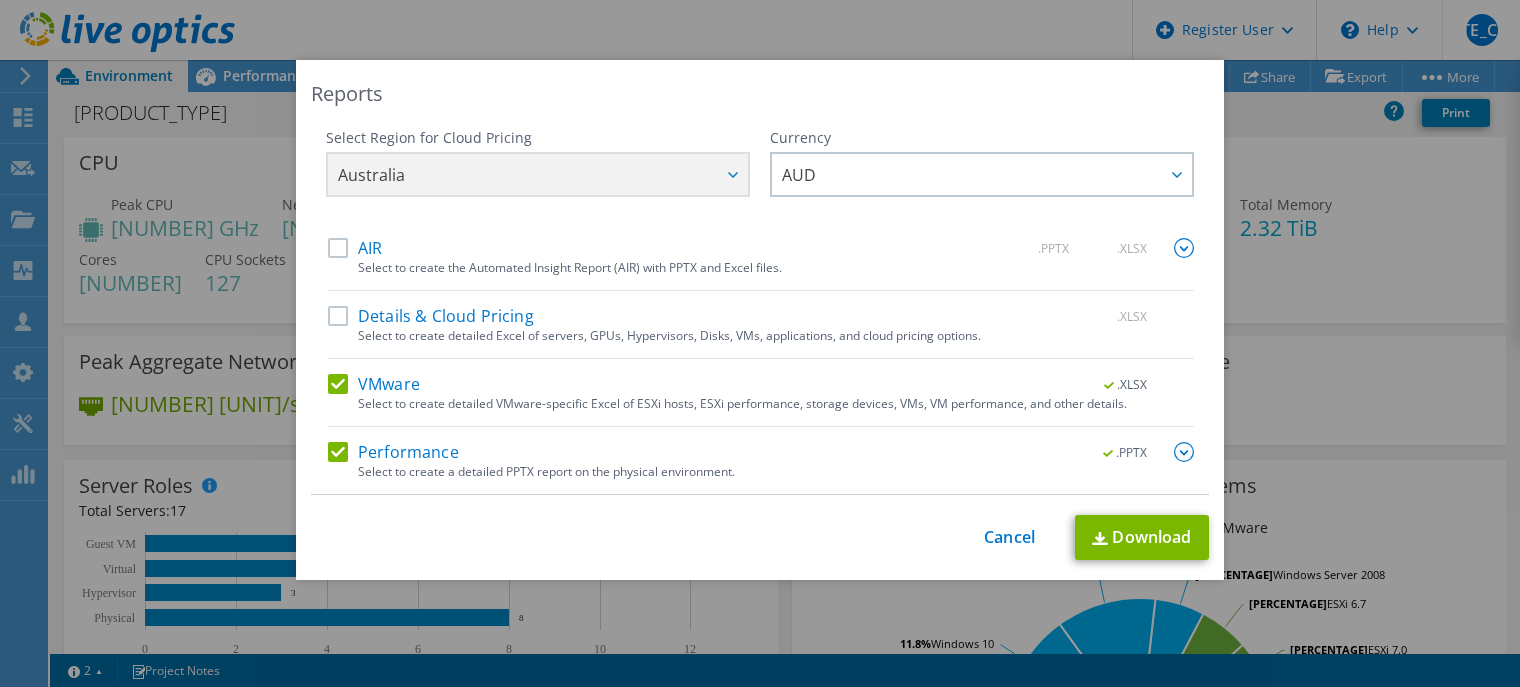 click on "VMware" at bounding box center [374, 384] 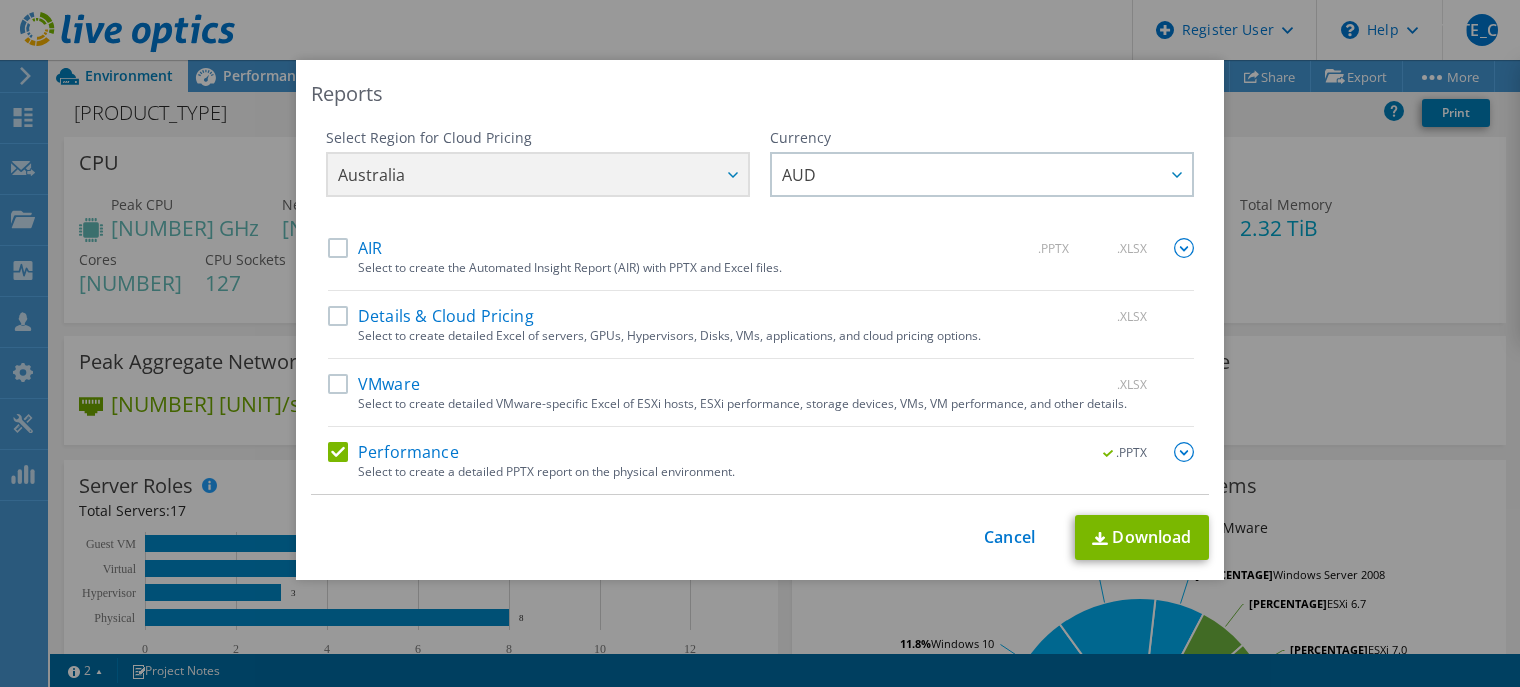 click on "Reports
Select Region for Cloud Pricing
Asia Pacific (Hong Kong)
Asia Pacific (Mumbai)
Asia Pacific (Seoul)
Asia Pacific (Singapore)
Asia Pacific (Tokyo)
Australia
Canada
Europe (Frankfurt)
Europe (London)
South America (Sao Paulo)
US East (Virginia)
US West (California)
Australia 				 					 						 8" at bounding box center (760, 343) 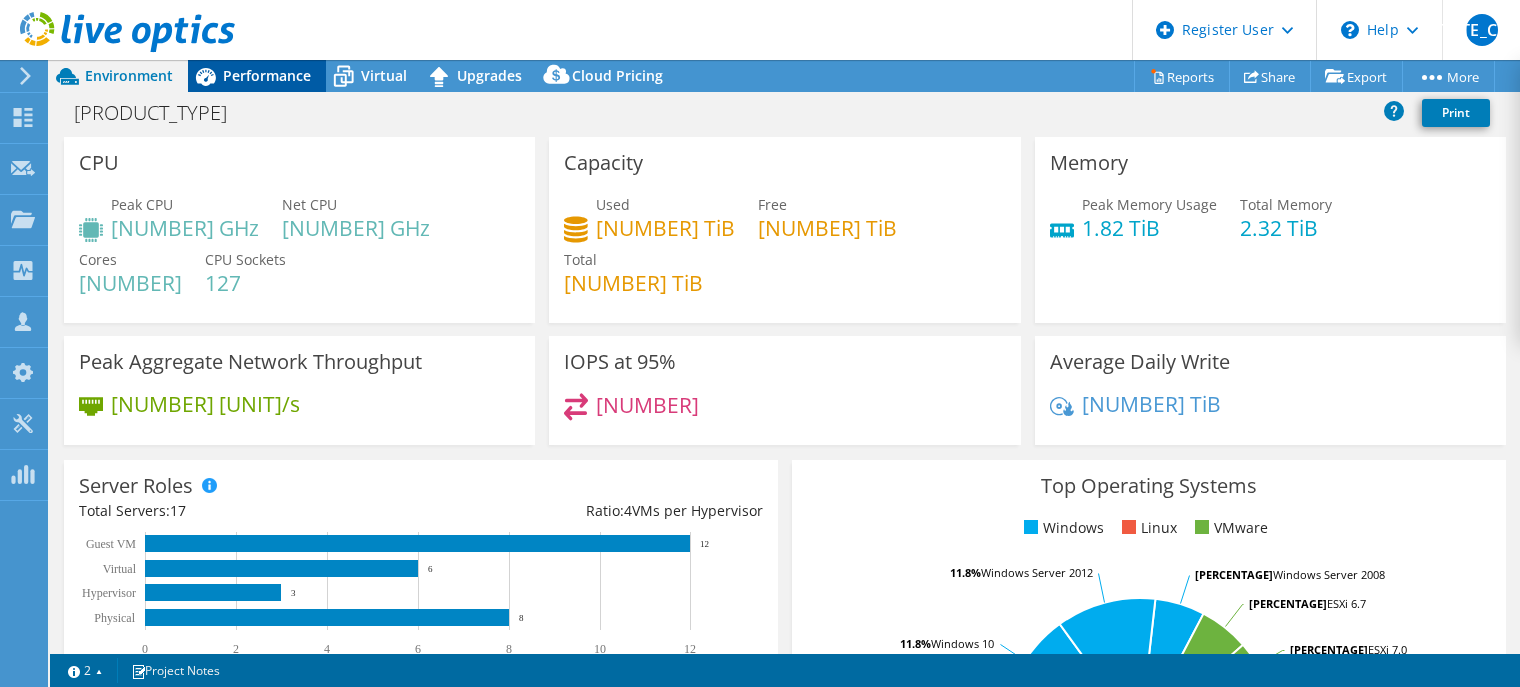 click on "Performance" at bounding box center (267, 75) 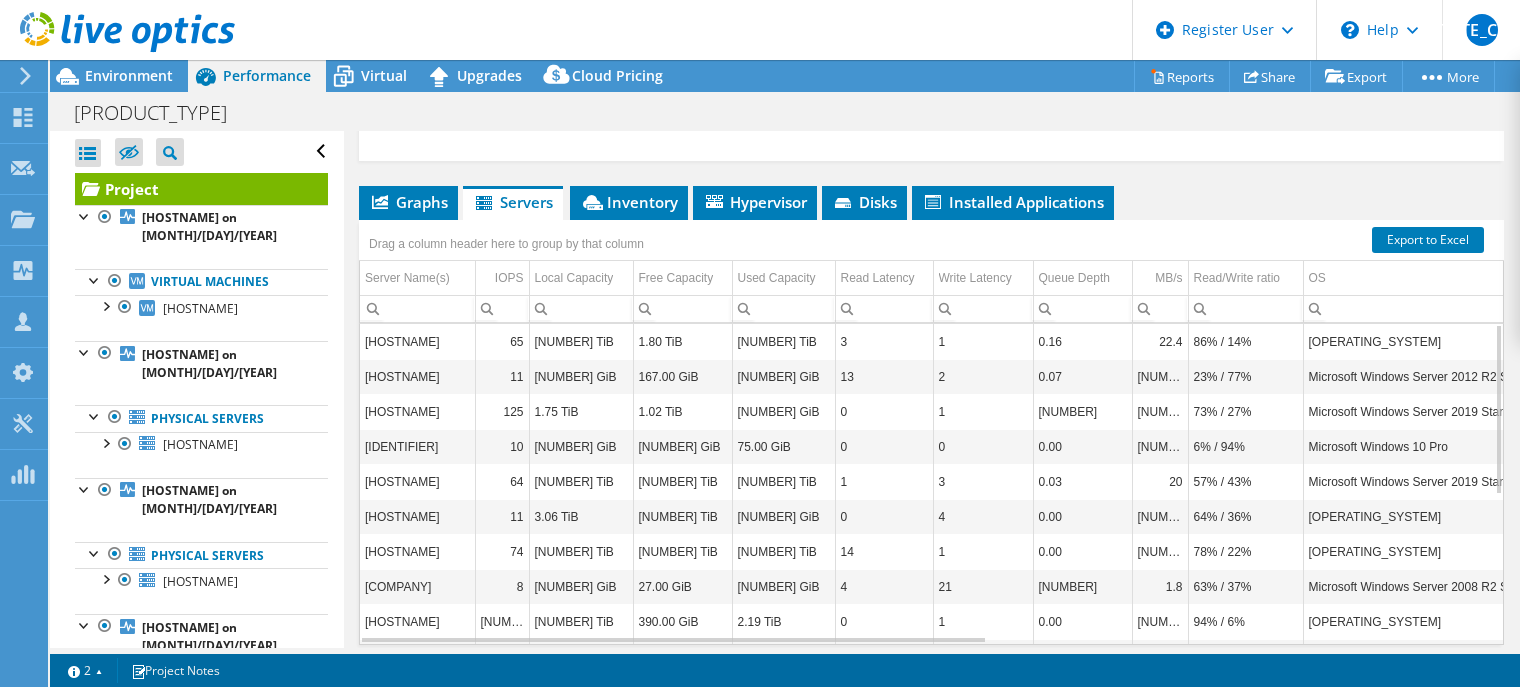 scroll, scrollTop: 462, scrollLeft: 0, axis: vertical 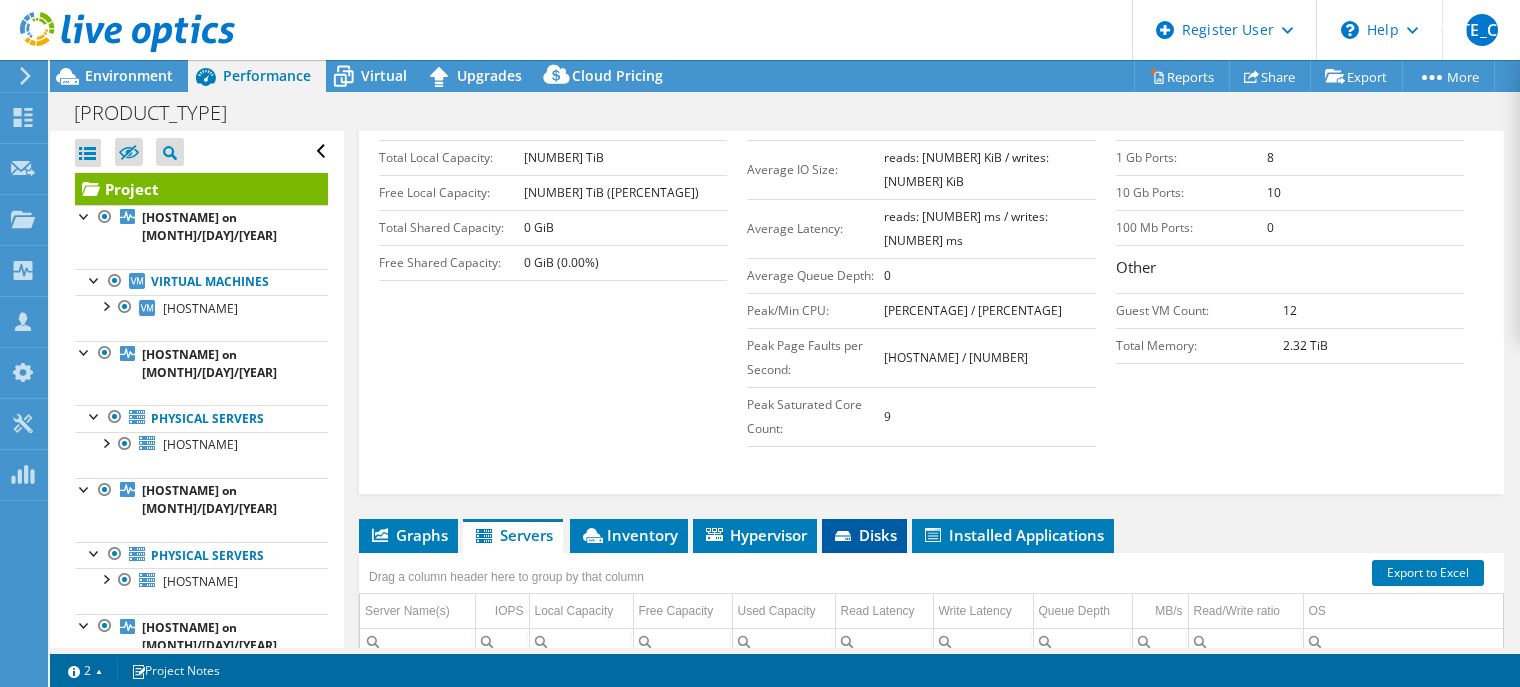 click on "Disks" at bounding box center (864, 535) 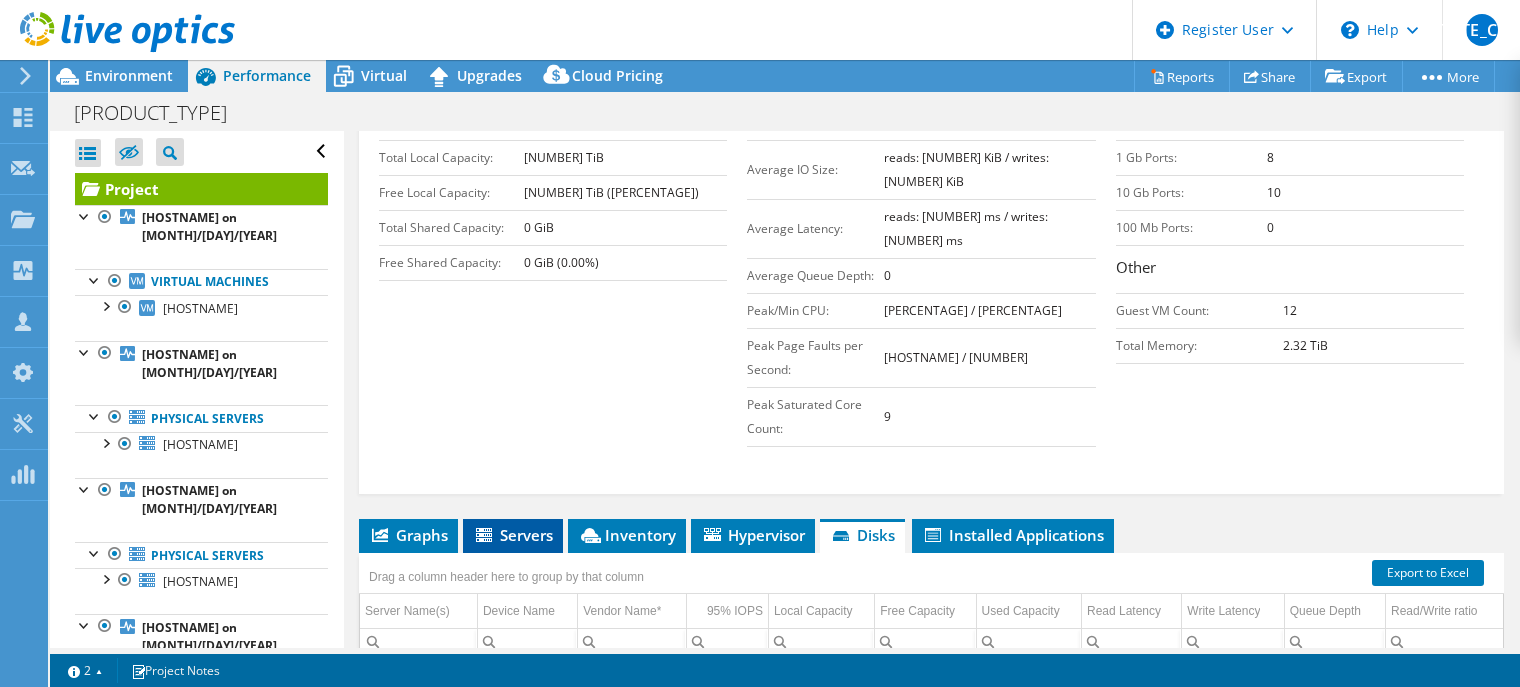 click on "Servers" at bounding box center [513, 535] 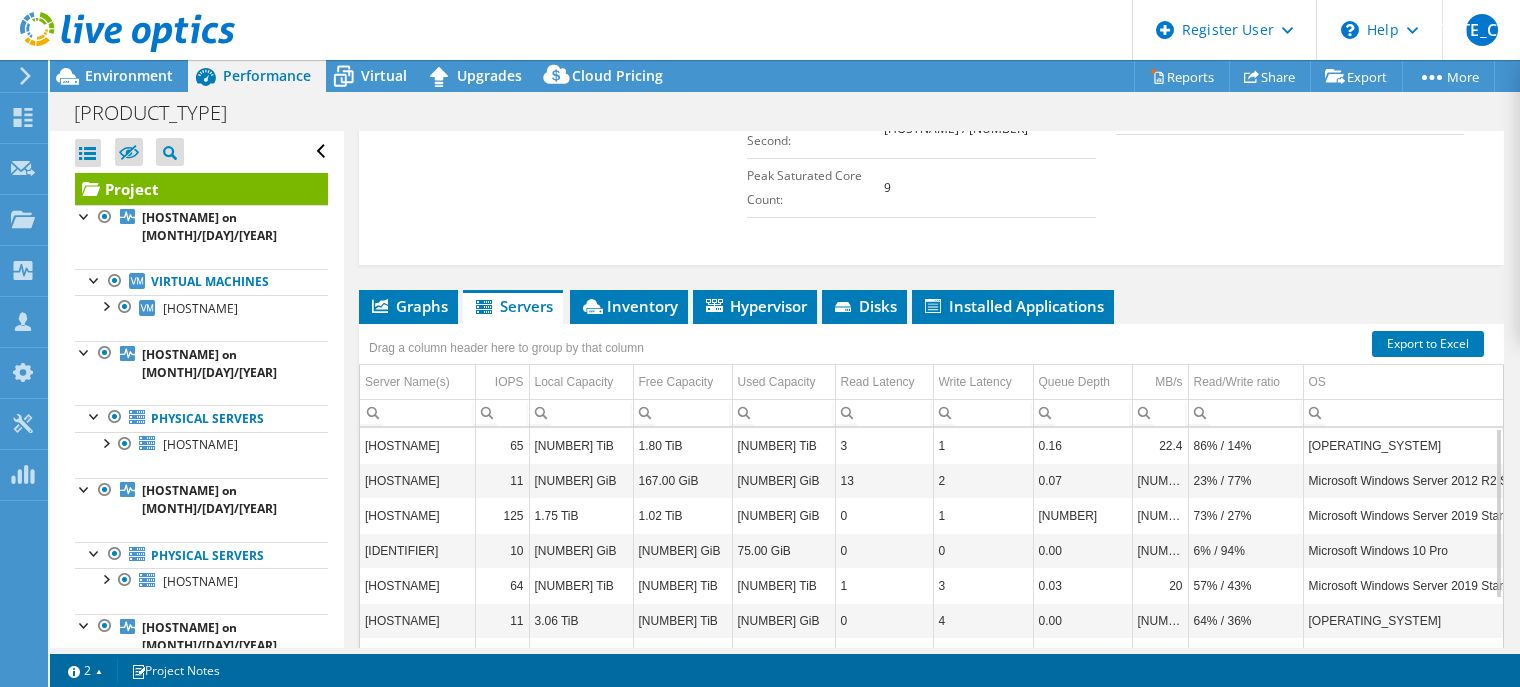 scroll, scrollTop: 795, scrollLeft: 0, axis: vertical 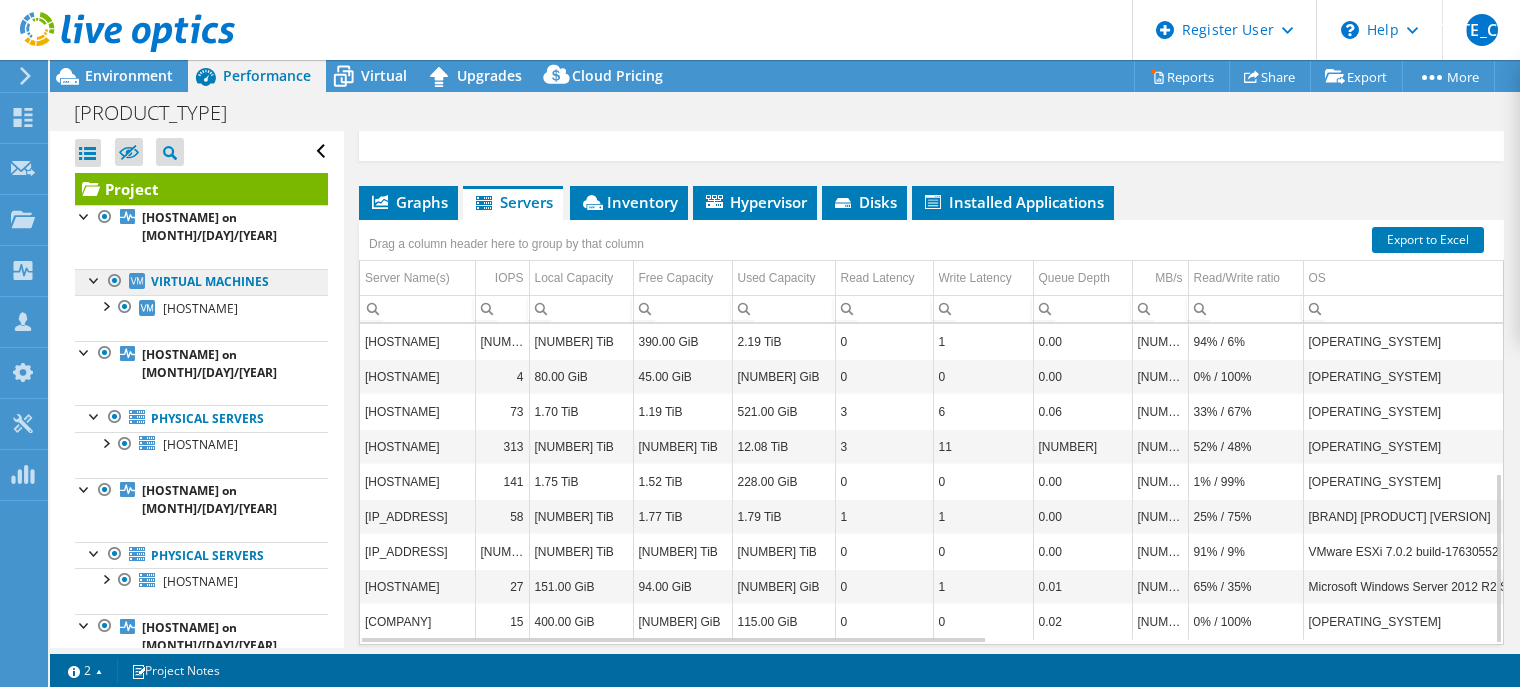 click on "Virtual Machines" at bounding box center (201, 282) 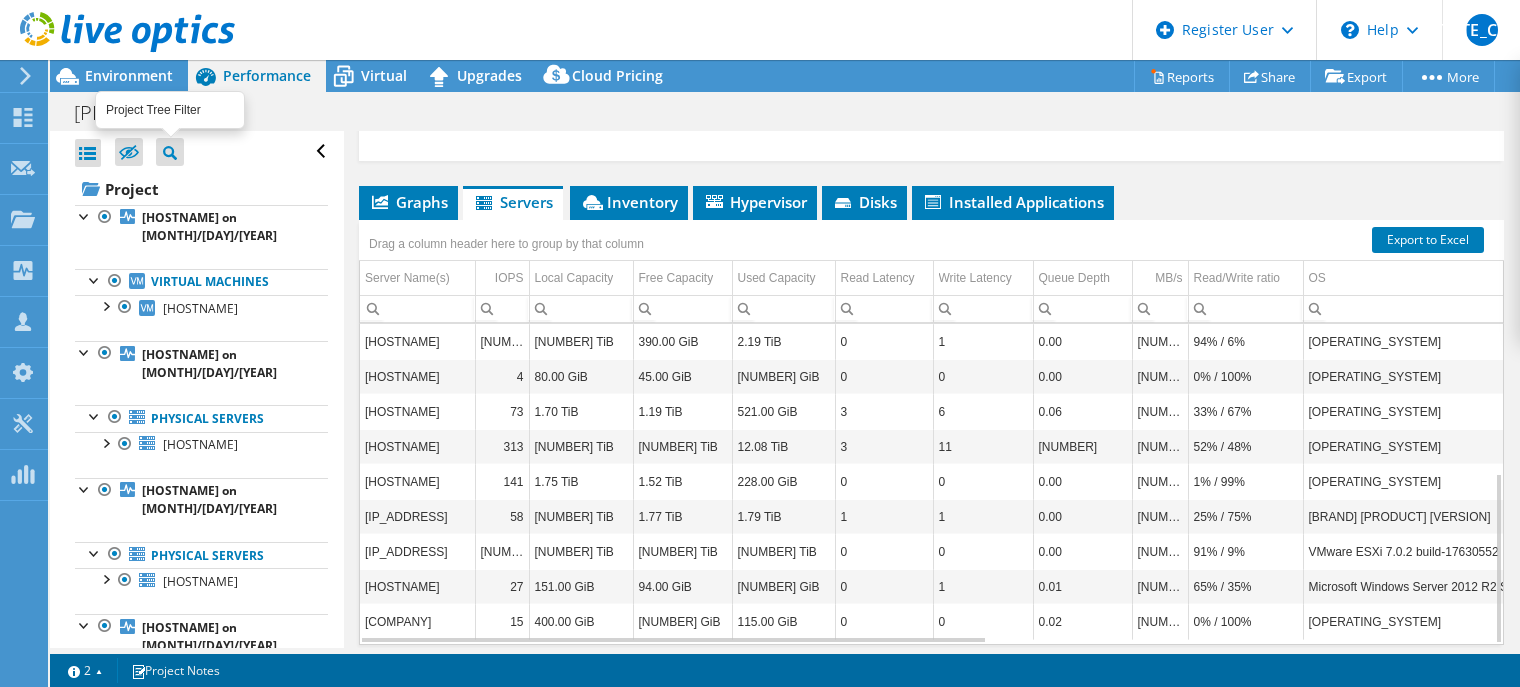 click at bounding box center [170, 153] 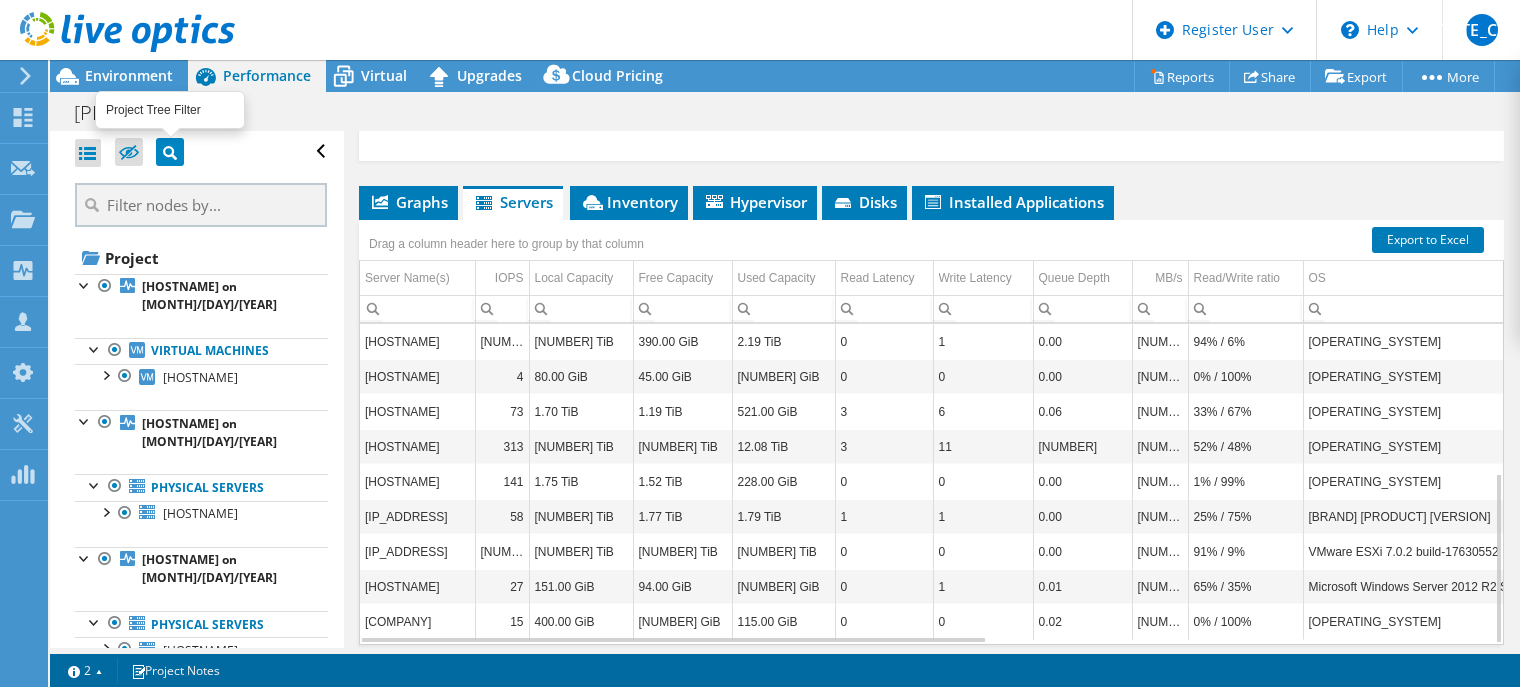 click at bounding box center (170, 153) 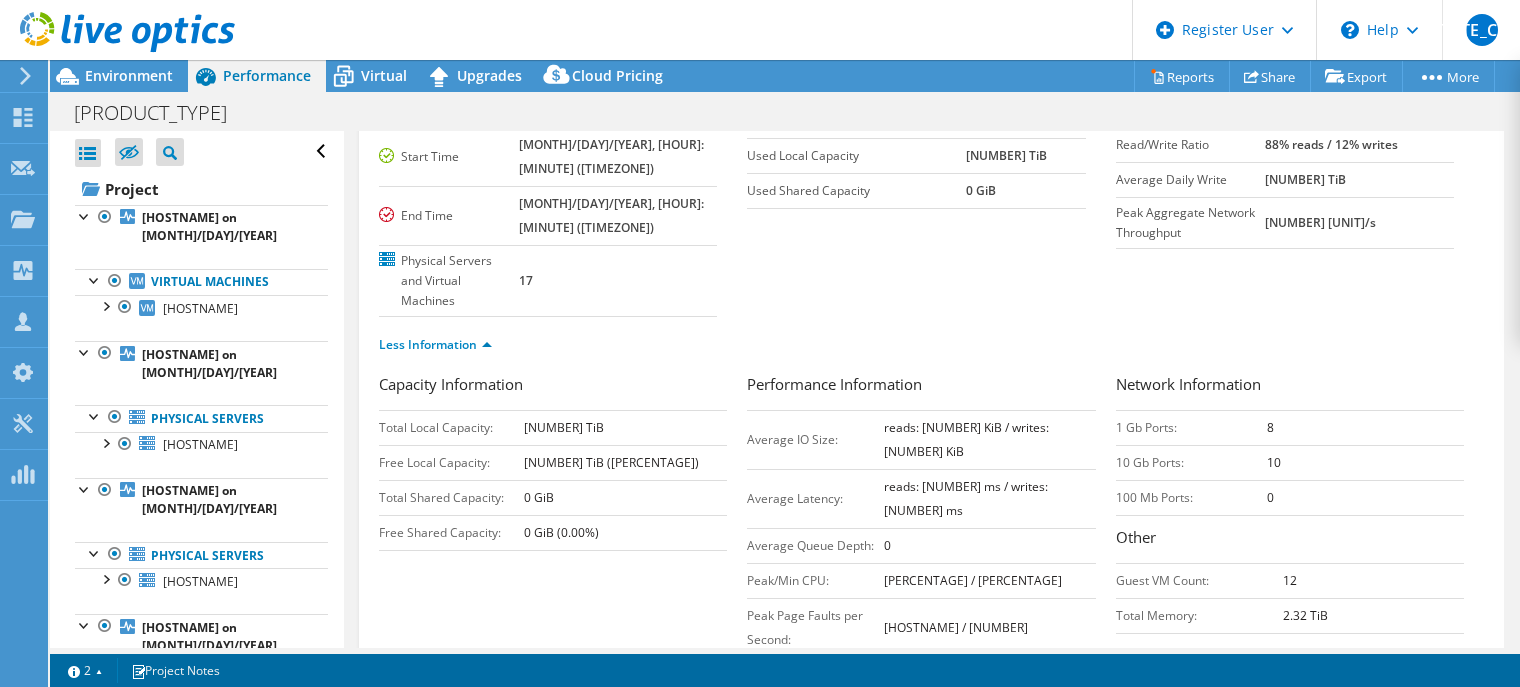 scroll, scrollTop: 0, scrollLeft: 0, axis: both 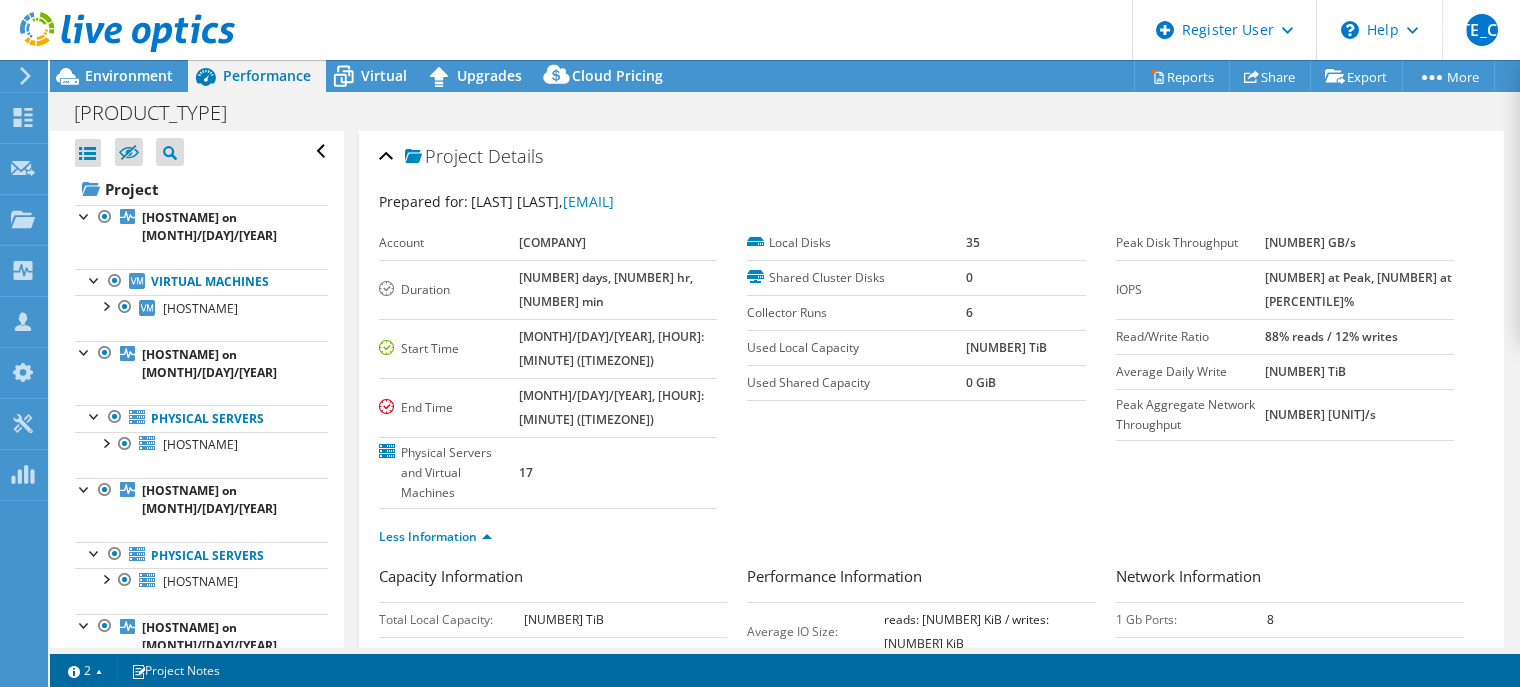 click on "Prepared for:
Mark Boyle,  mboyle@primaprinting.com.au
Account
Prima Printing Pty Ltd
Duration
5 days, 23 hr, 58 min
Start Time
01/24/2025, 09:18 (+11:00)
End Time
01/30/2025, 09:19 (+11:00)
Physical Servers and Virtual Machines
17
Local Disks 35 0 6" at bounding box center [931, 565] 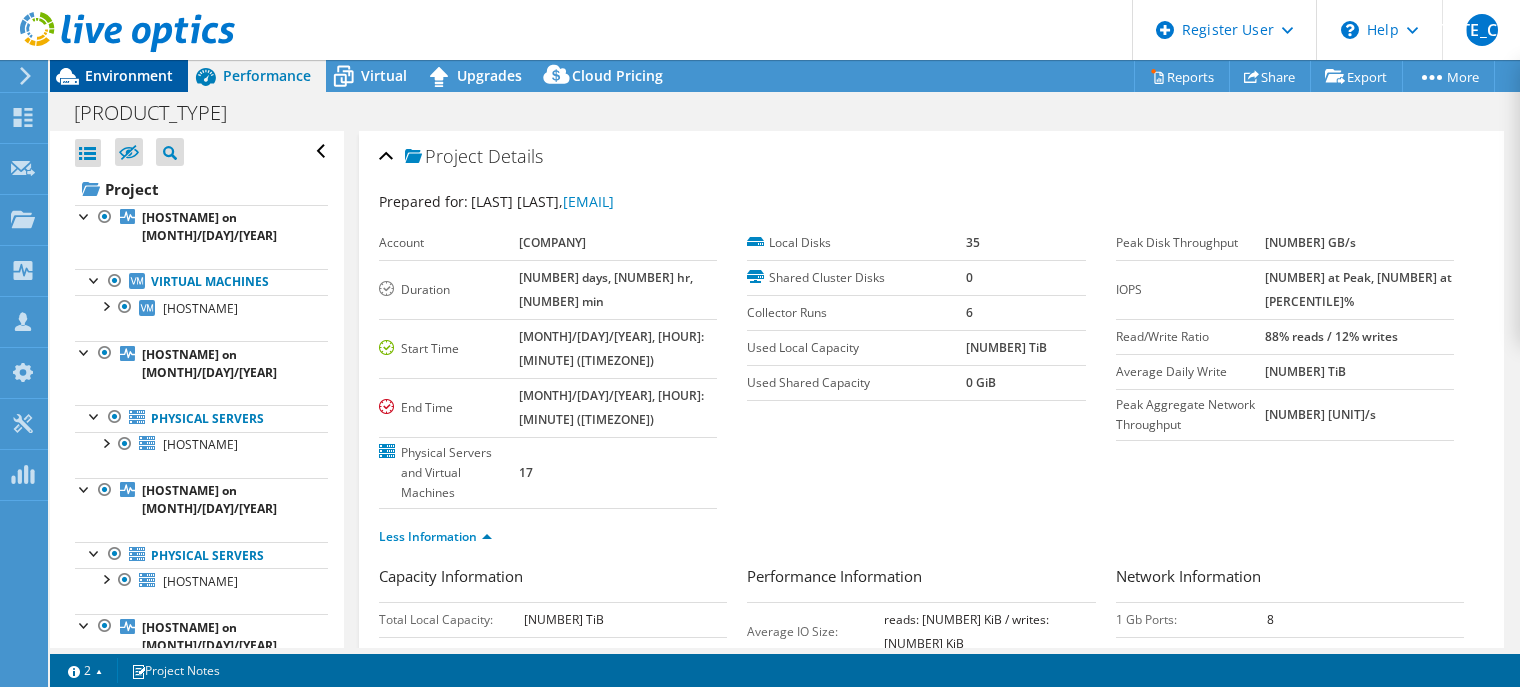 click on "Environment" at bounding box center [129, 75] 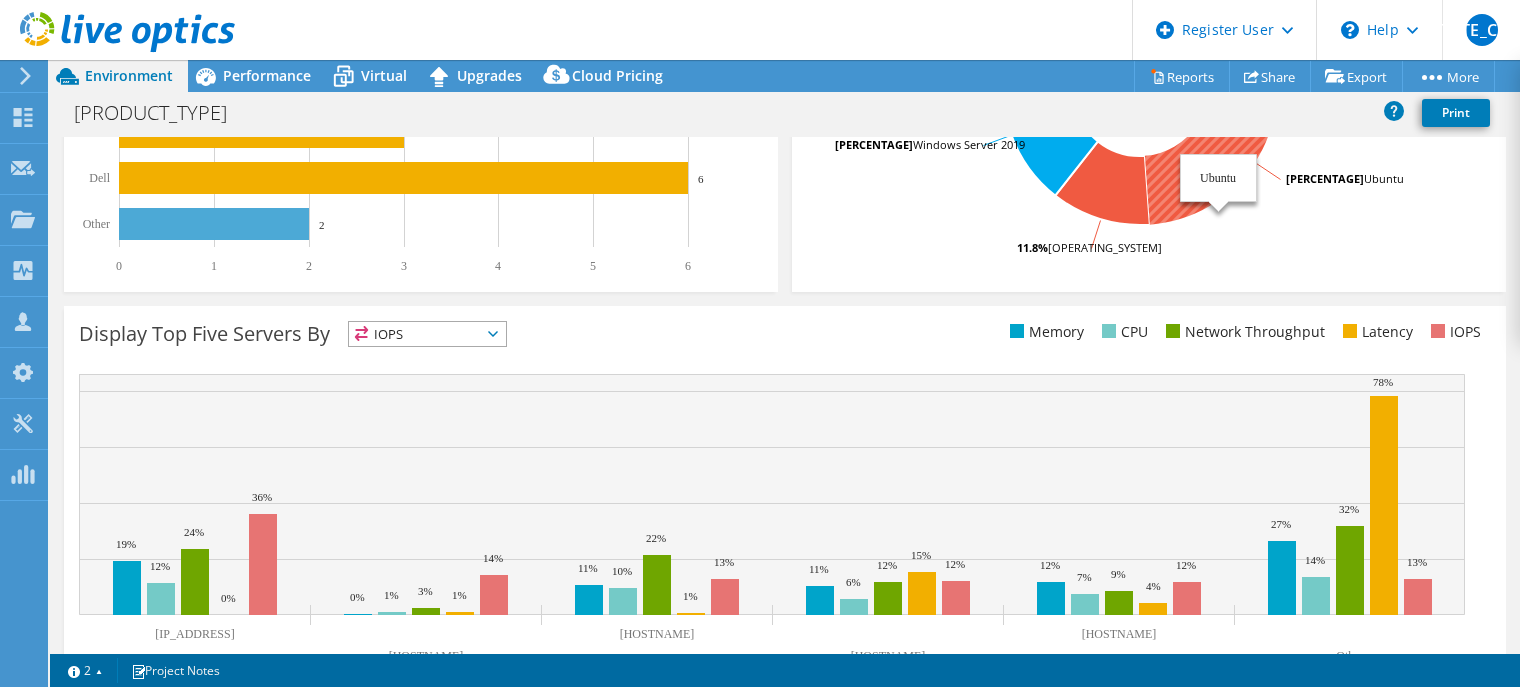 scroll, scrollTop: 313, scrollLeft: 0, axis: vertical 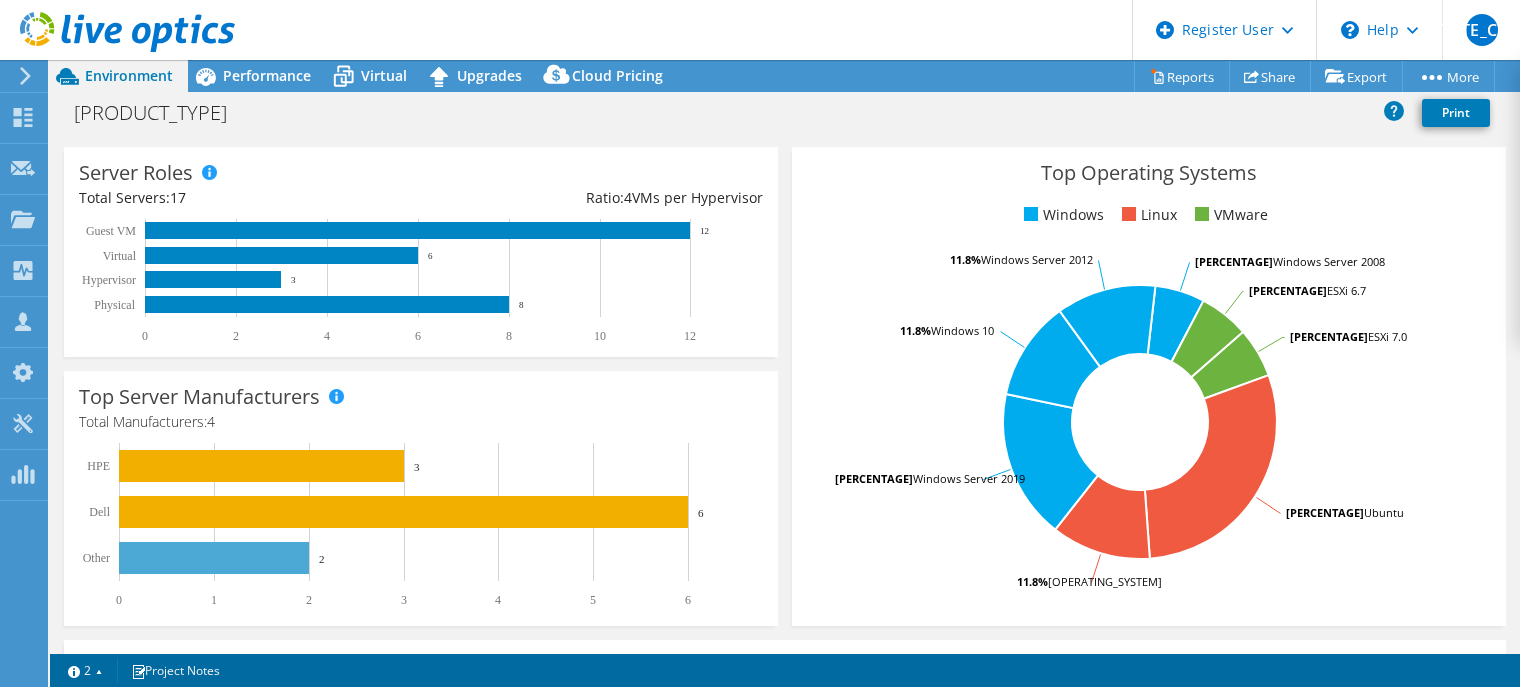 click at bounding box center (1140, 422) 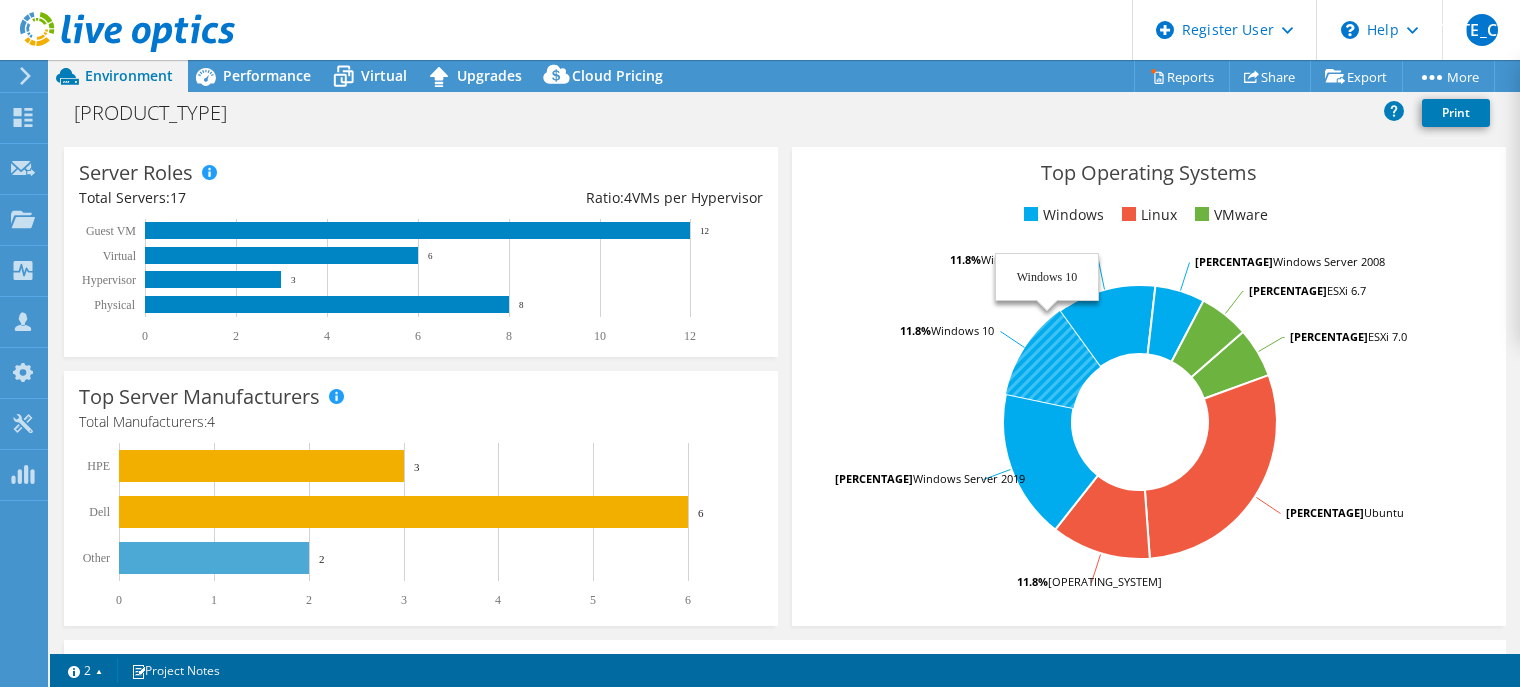click at bounding box center (1053, 359) 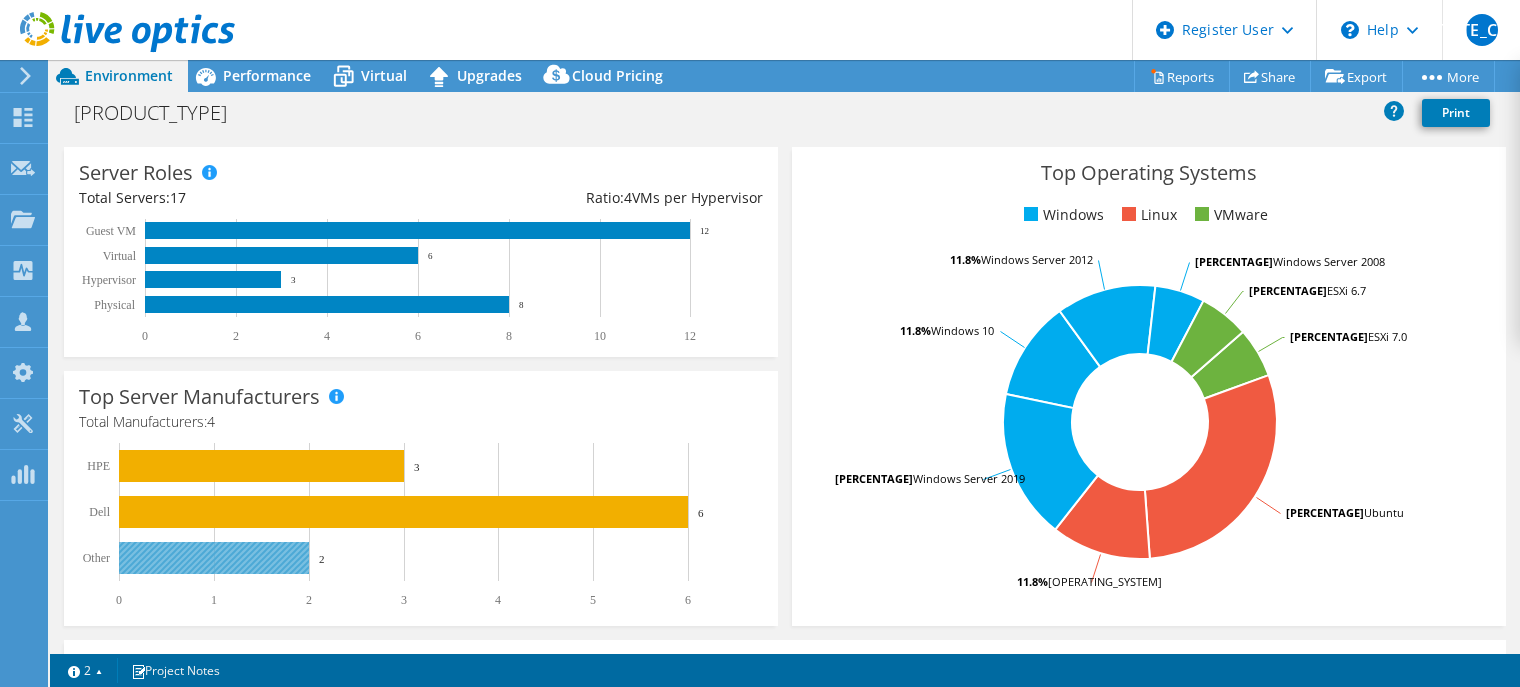 click at bounding box center [214, 558] 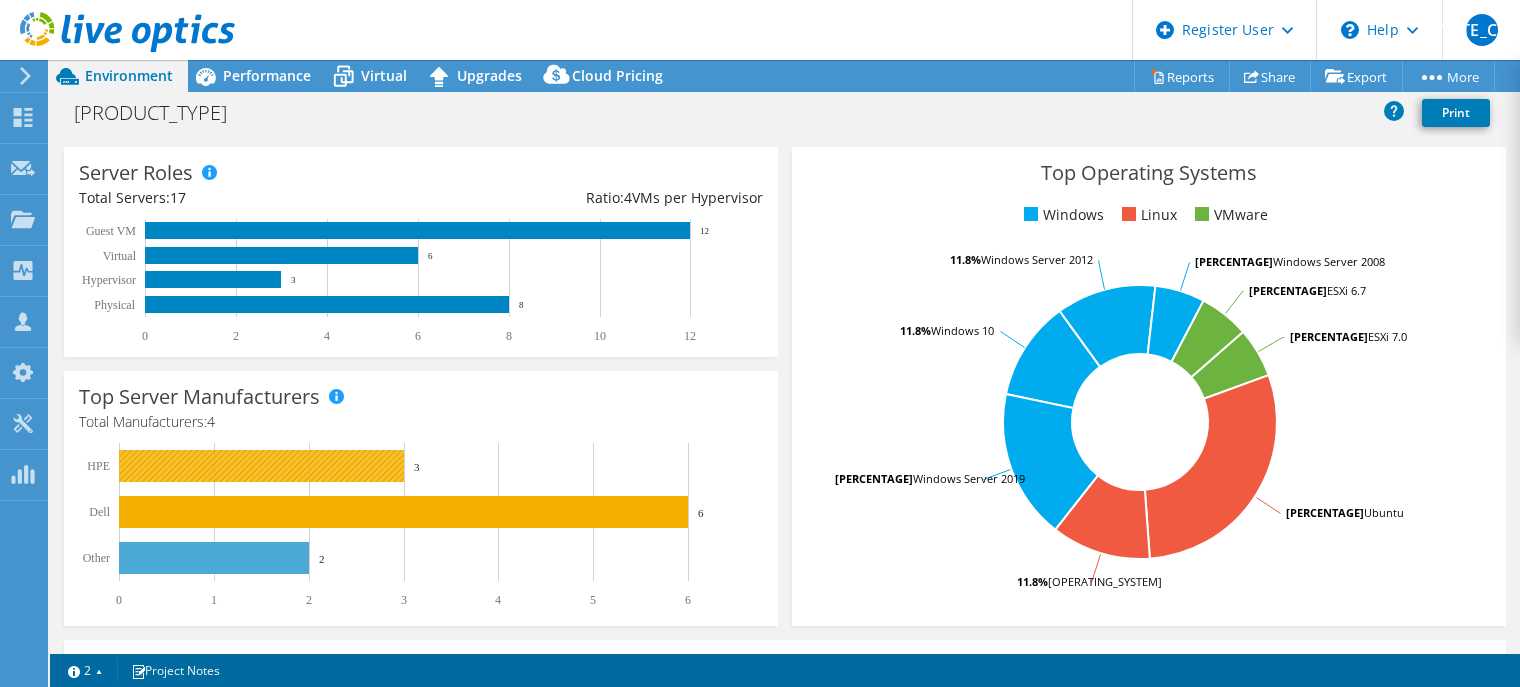 click at bounding box center (261, 466) 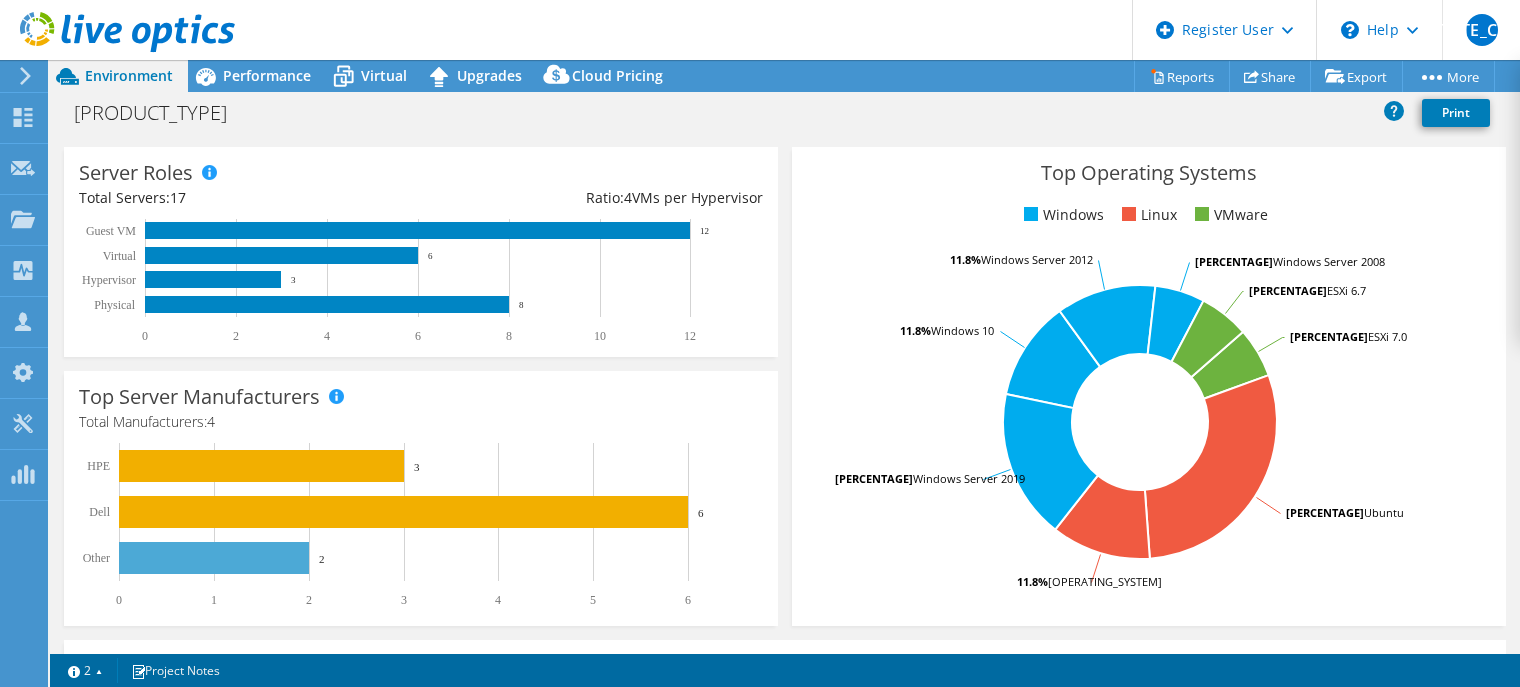 scroll, scrollTop: 0, scrollLeft: 0, axis: both 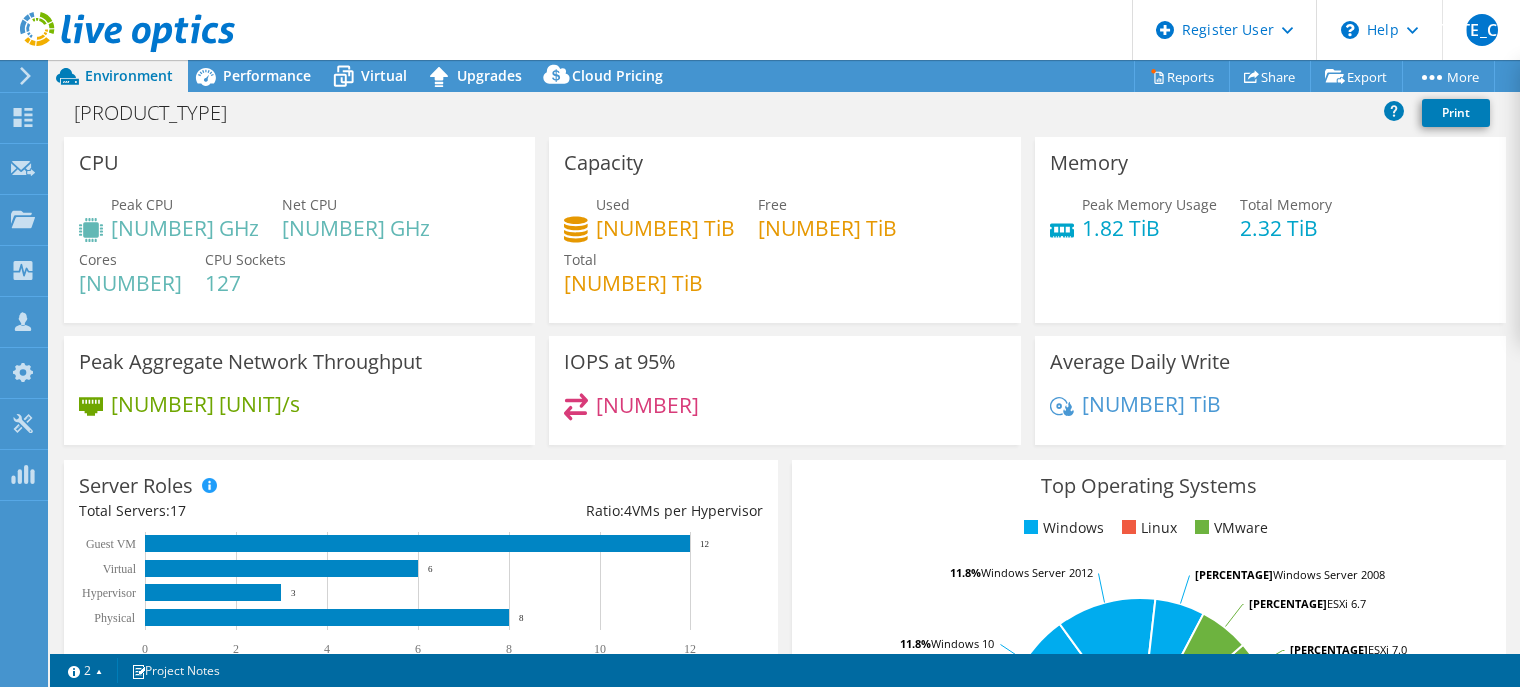 click at bounding box center [576, 406] 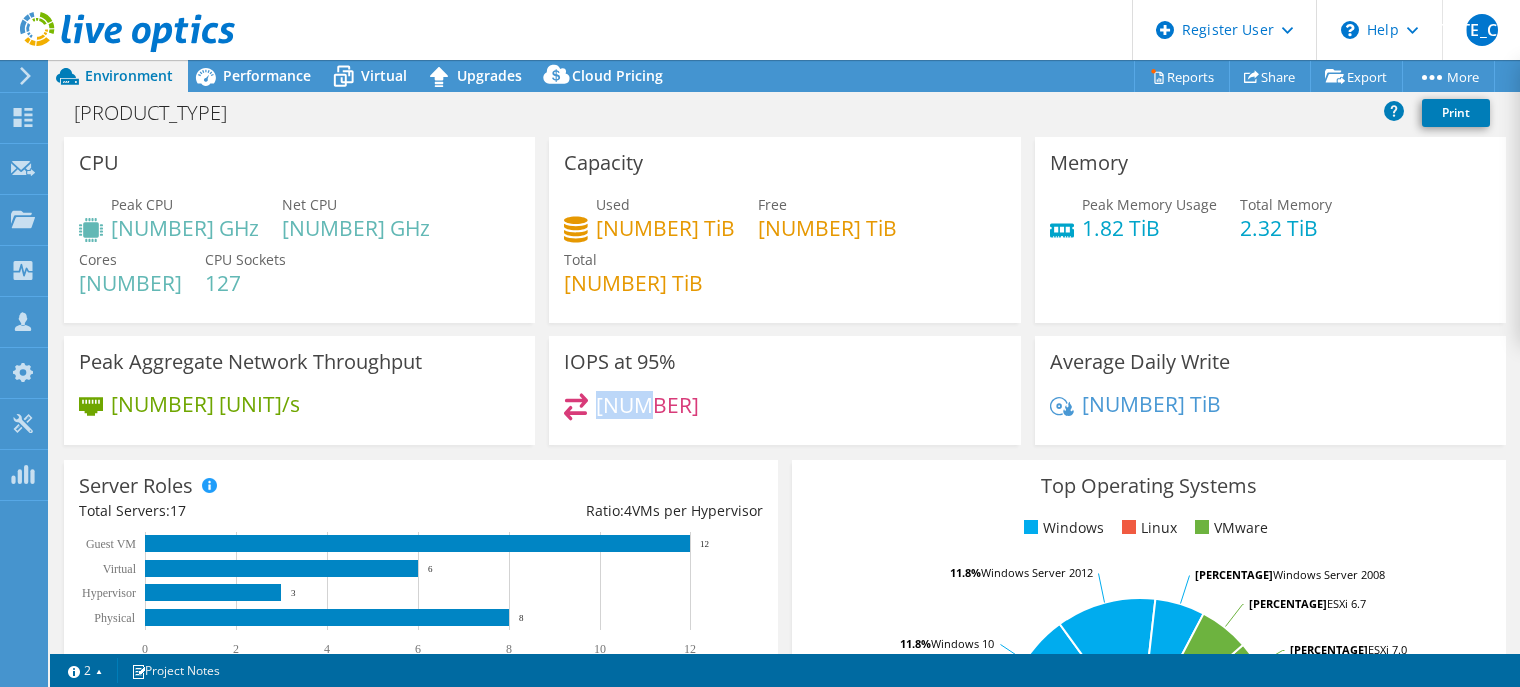 click on "6532" at bounding box center (647, 405) 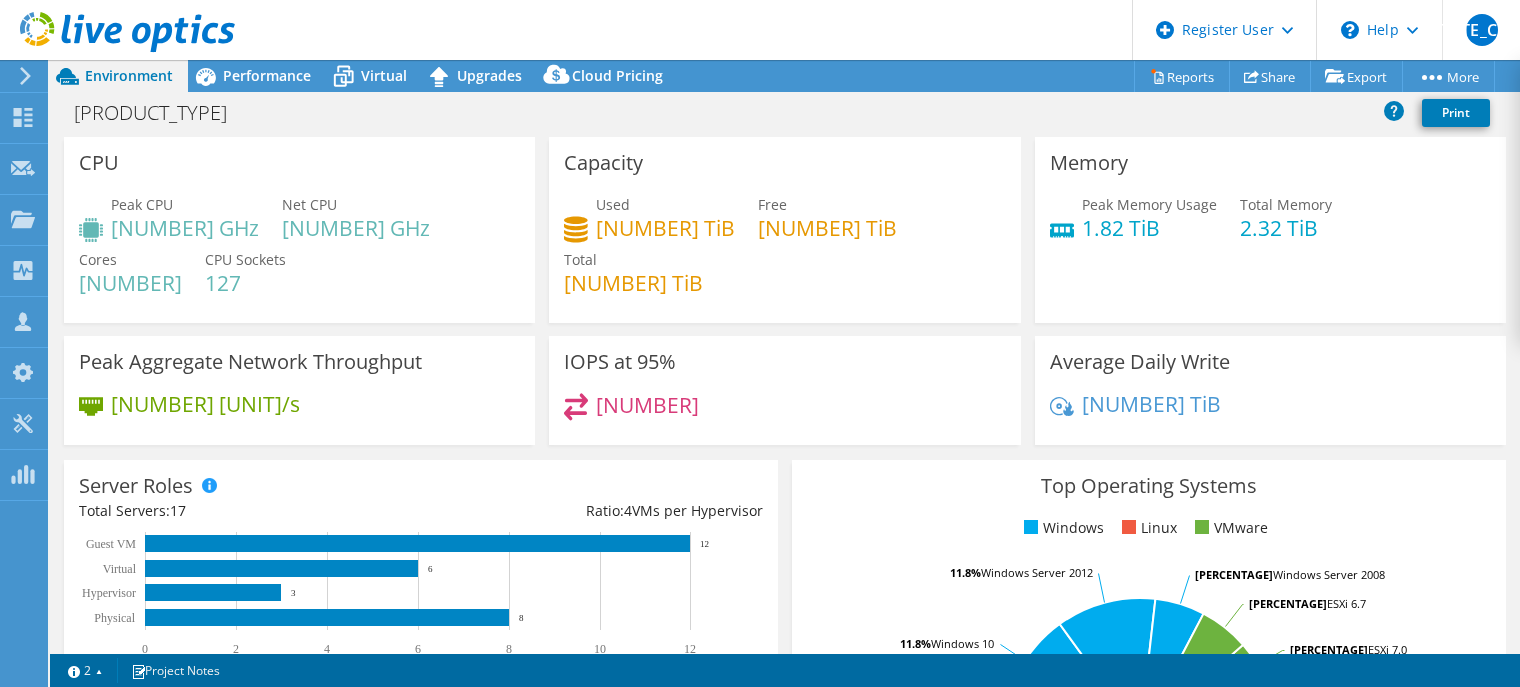 click on "Used
56.59 TiB
Free
67.86 TiB
Total
124.45 TiB" at bounding box center [784, 254] 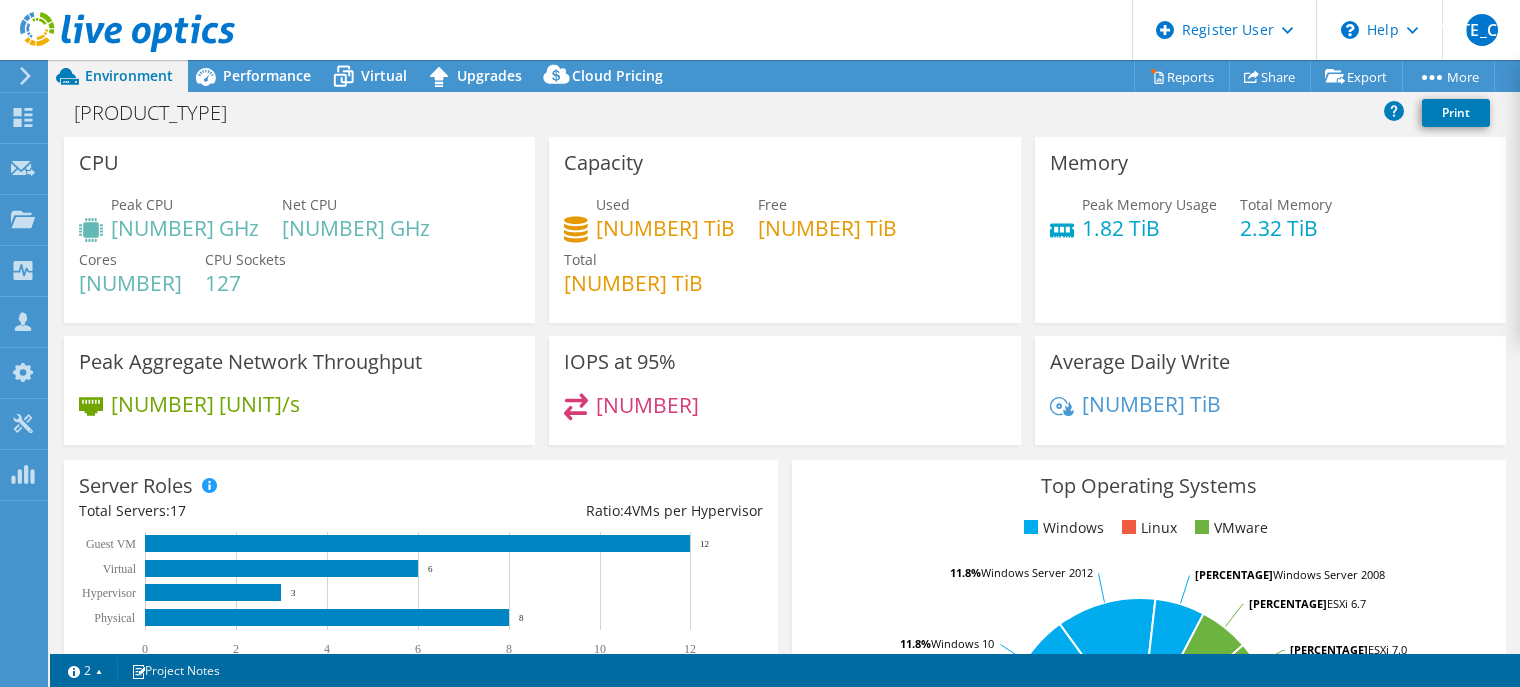 scroll, scrollTop: 333, scrollLeft: 0, axis: vertical 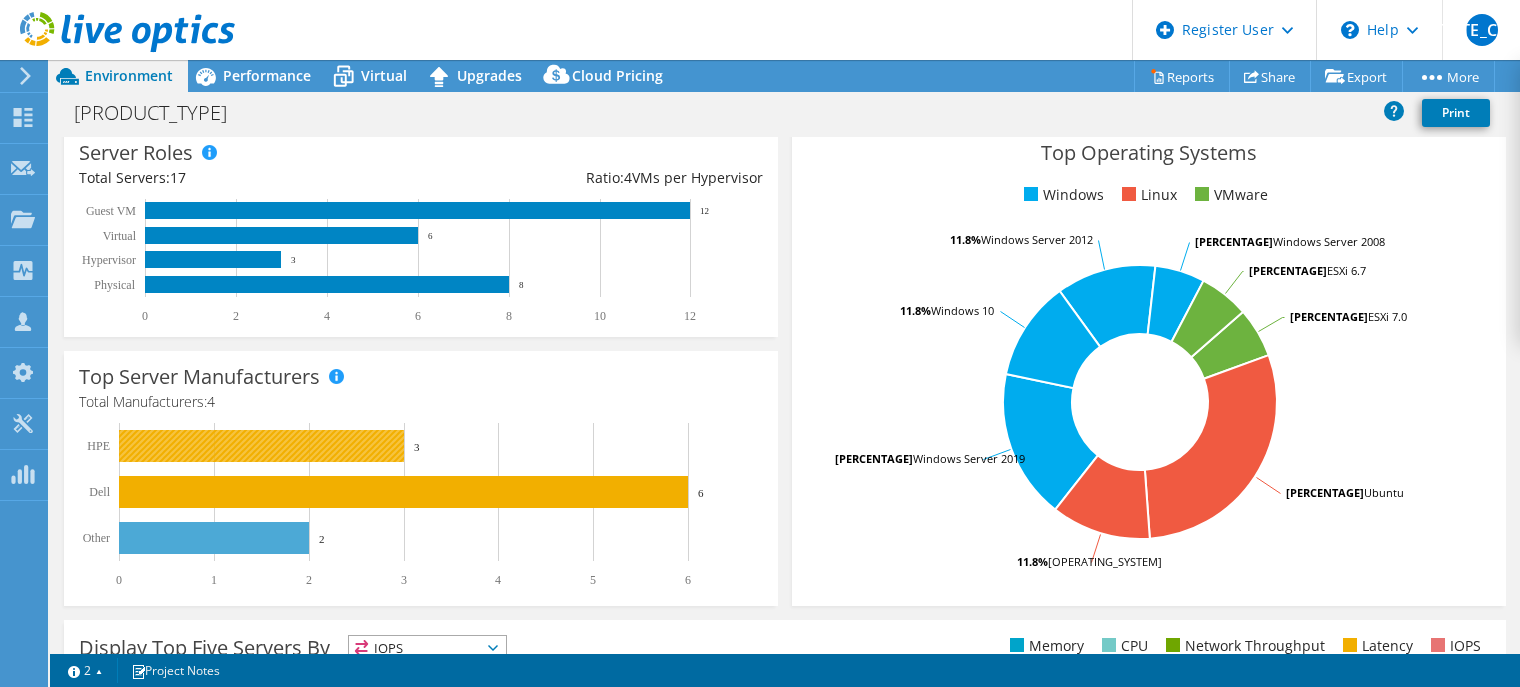 click at bounding box center [261, 446] 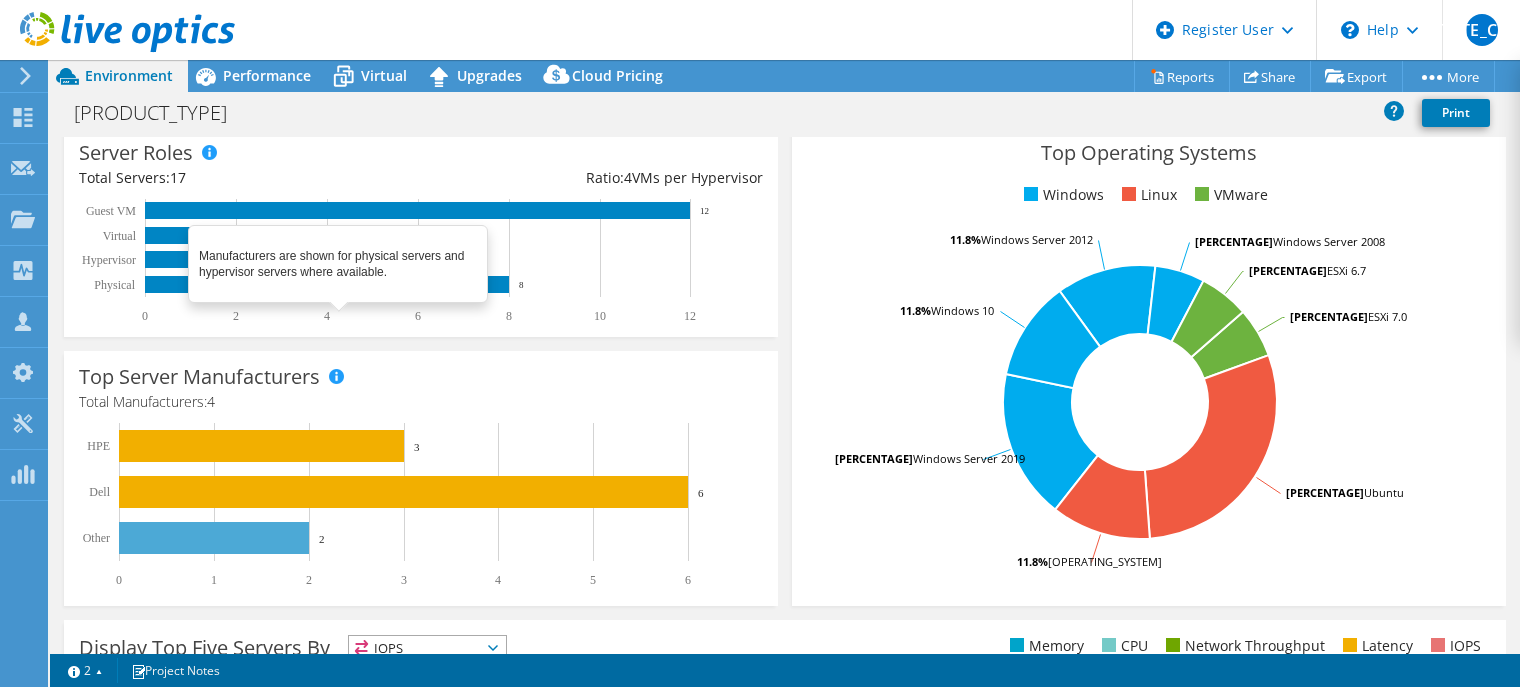 scroll, scrollTop: 0, scrollLeft: 0, axis: both 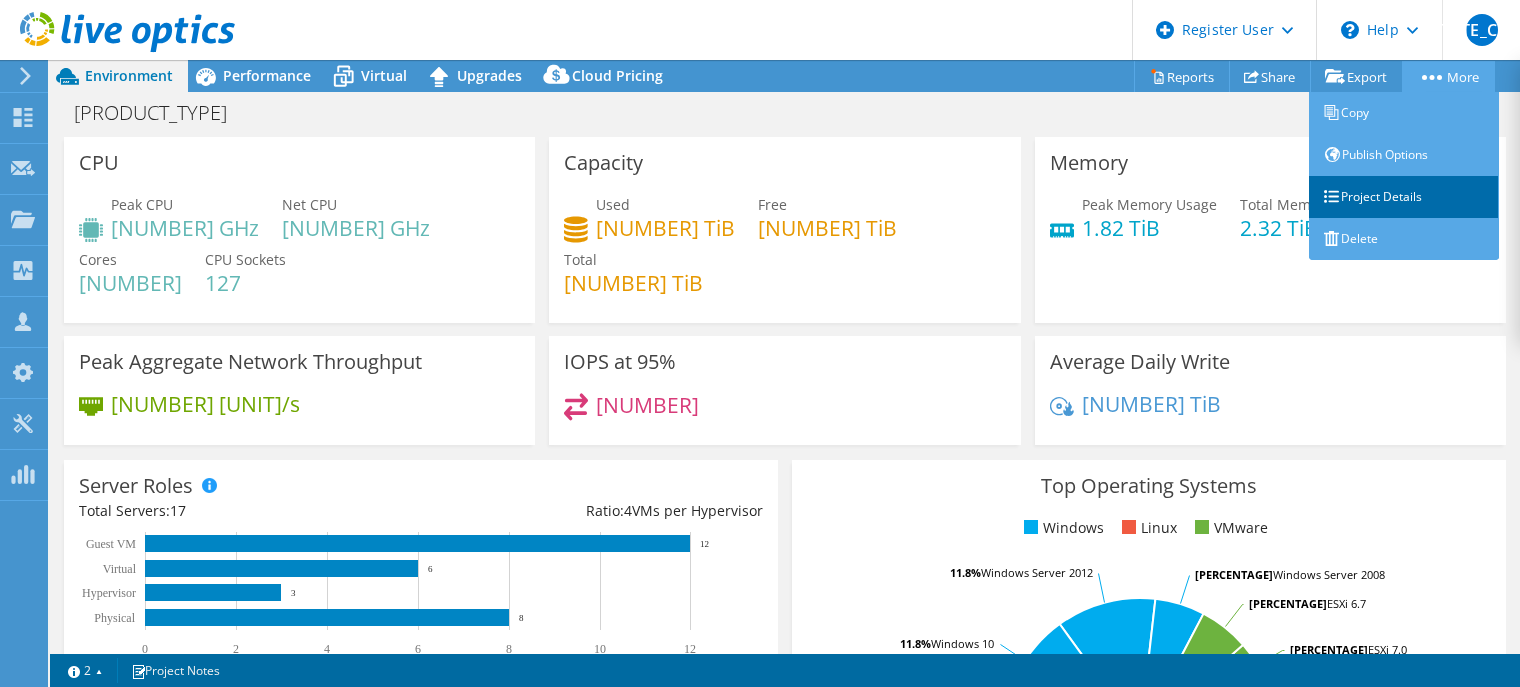 click on "Project Details" at bounding box center (1404, 197) 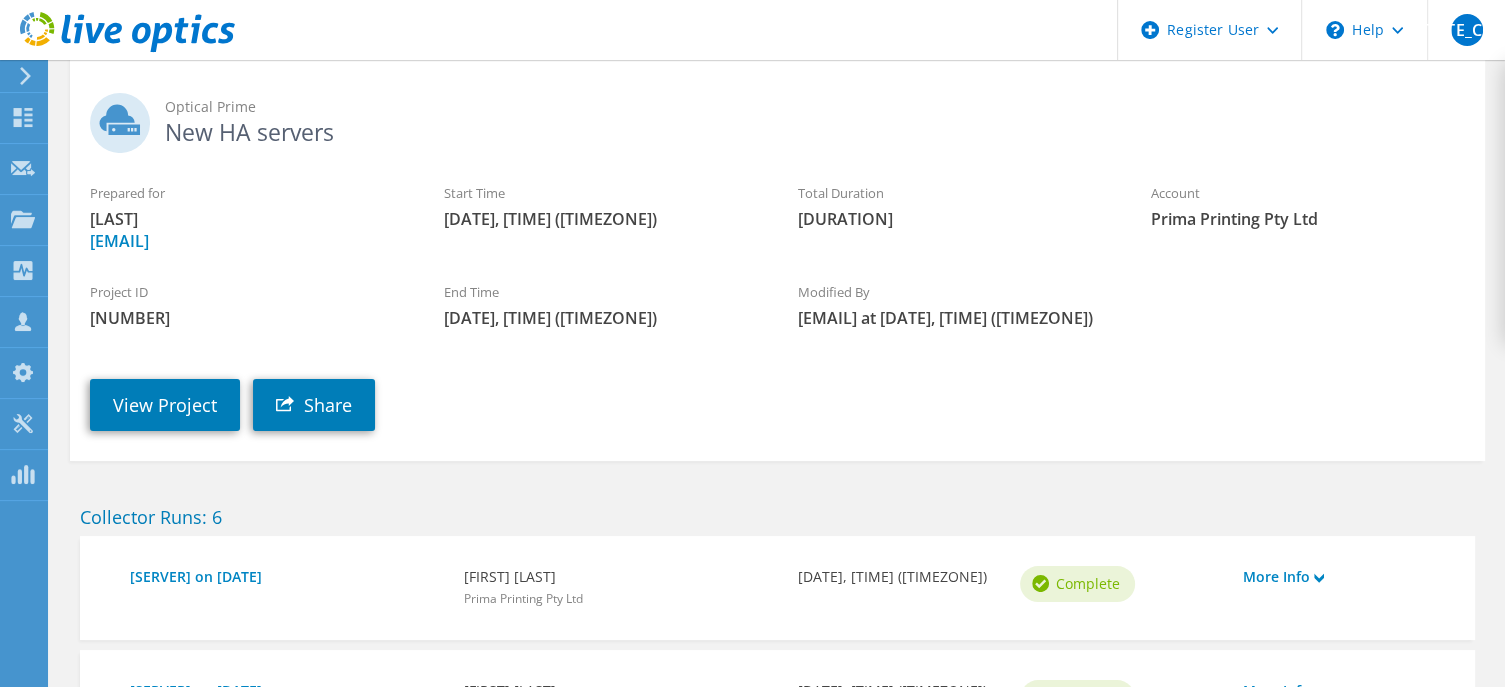 scroll, scrollTop: 0, scrollLeft: 0, axis: both 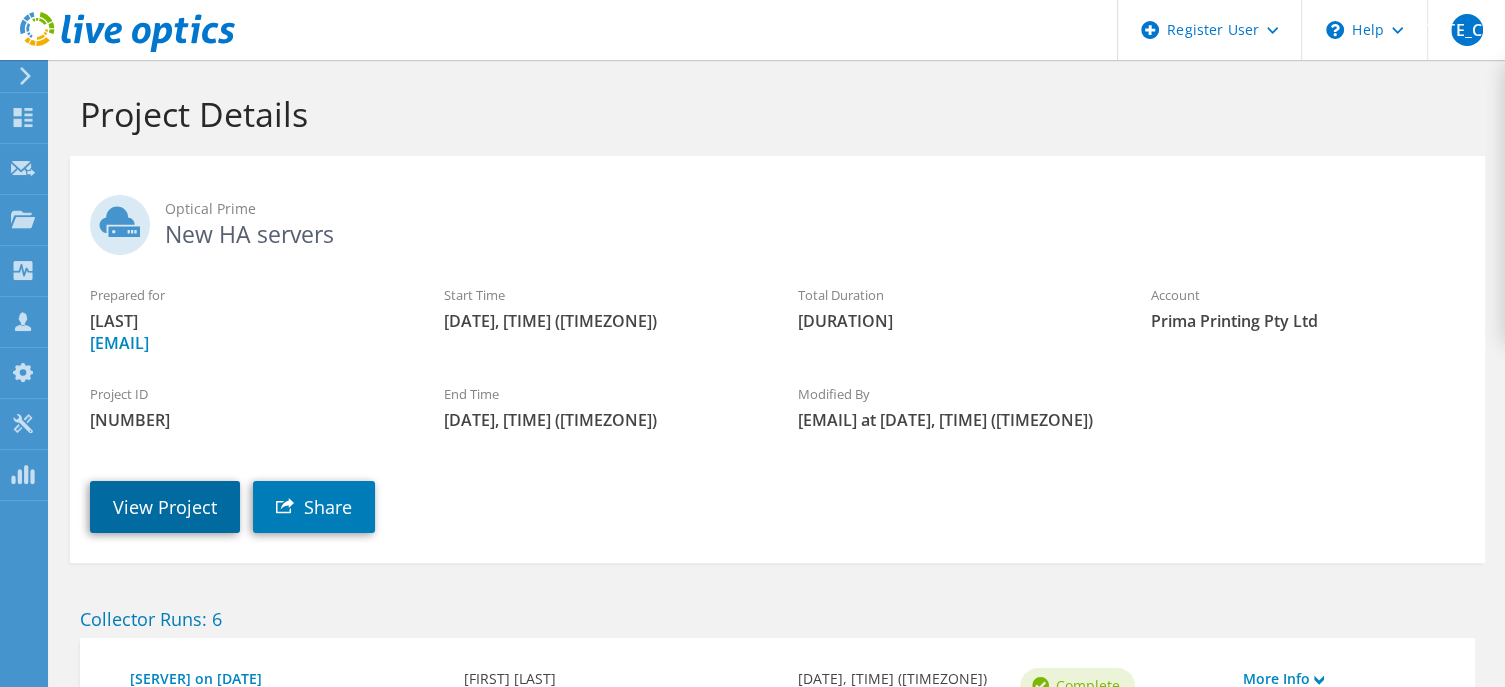 click on "View Project" at bounding box center [165, 507] 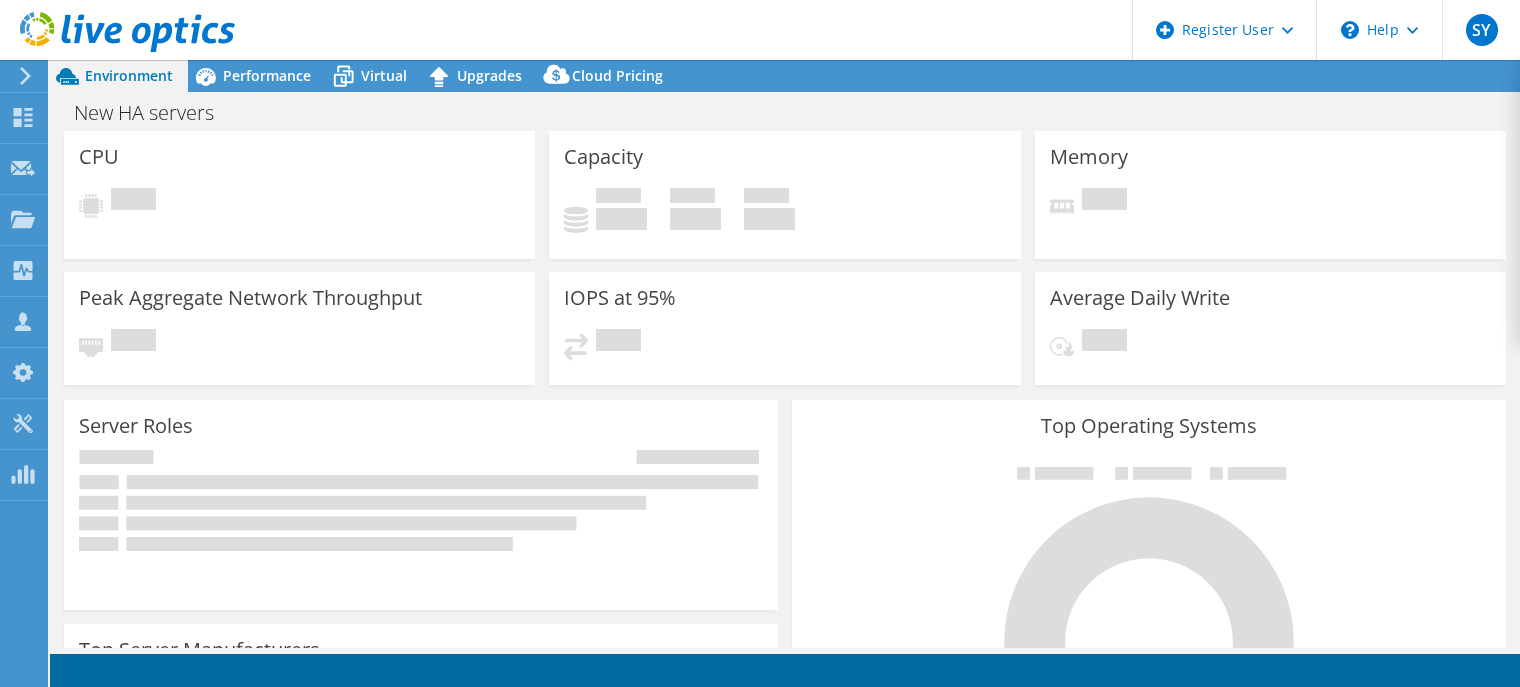 scroll, scrollTop: 0, scrollLeft: 0, axis: both 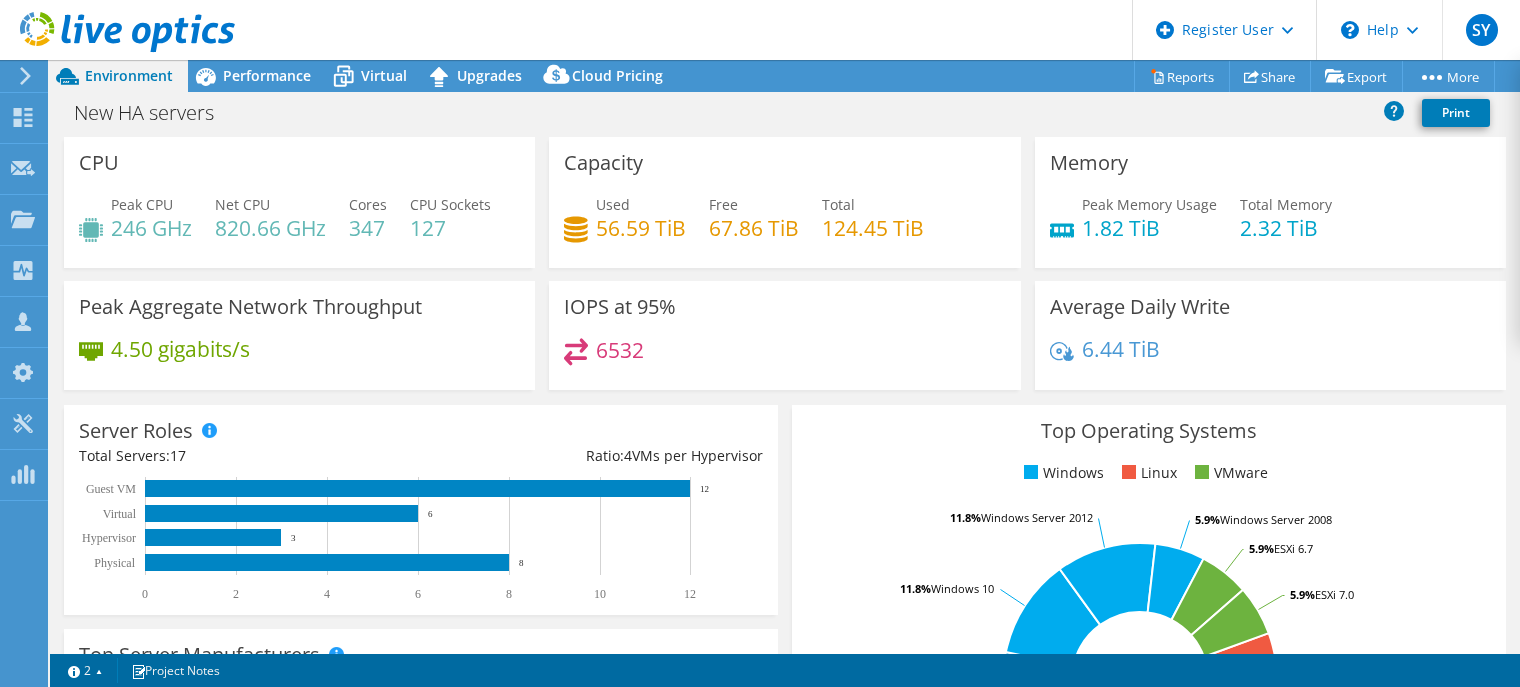 click on "Dell User
Dell User
[FIRST] [LAST]
[EMAIL]
Dell
My Profile
Log Out
Help
Explore Helpful Articles
Contact Support" at bounding box center (760, 30) 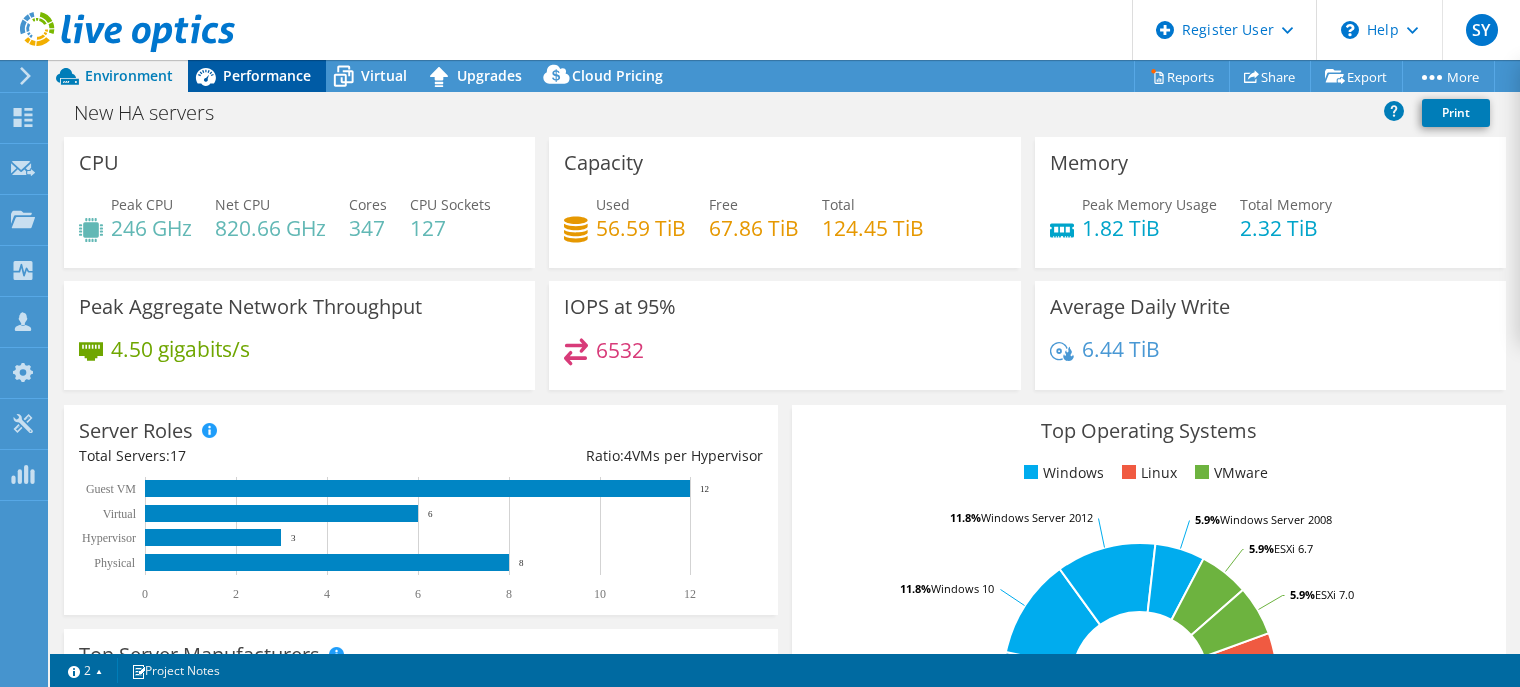 click on "Performance" at bounding box center [267, 75] 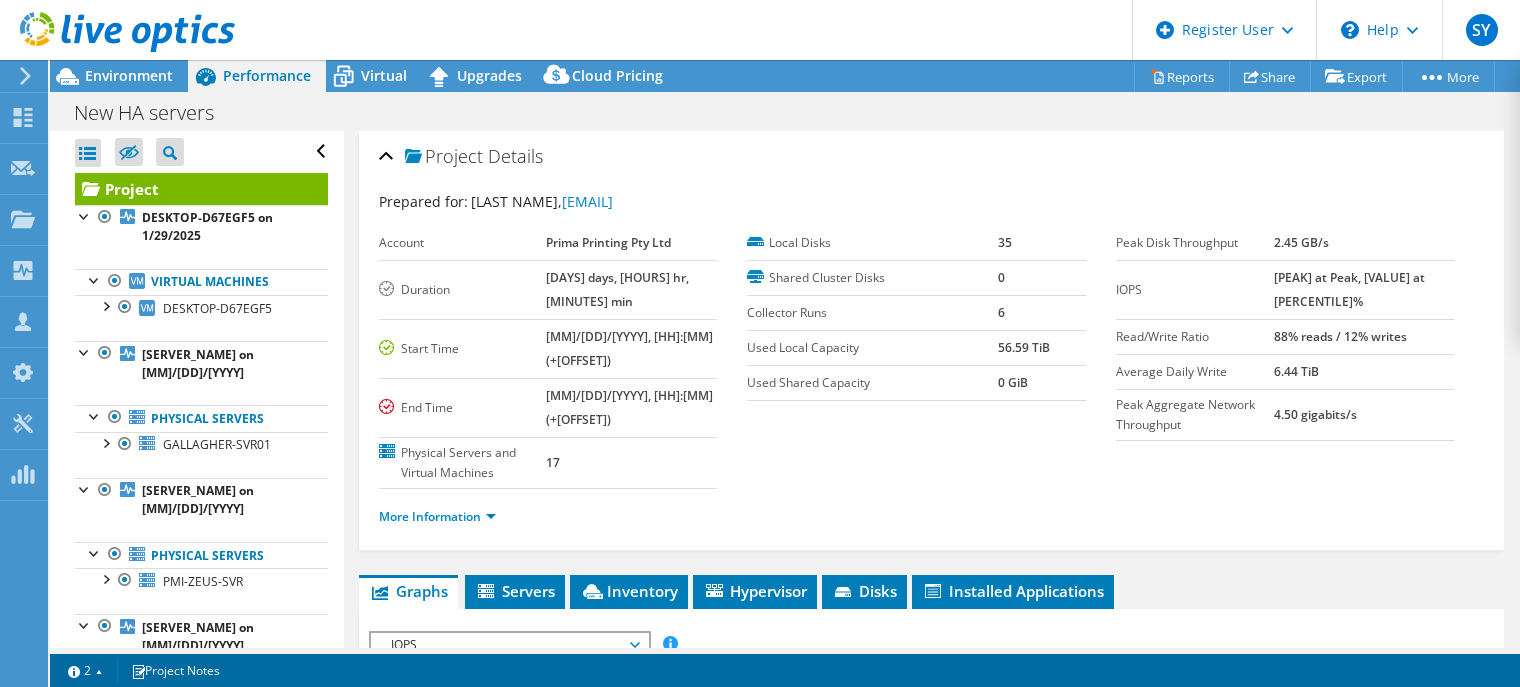 click on "Project" at bounding box center (201, 189) 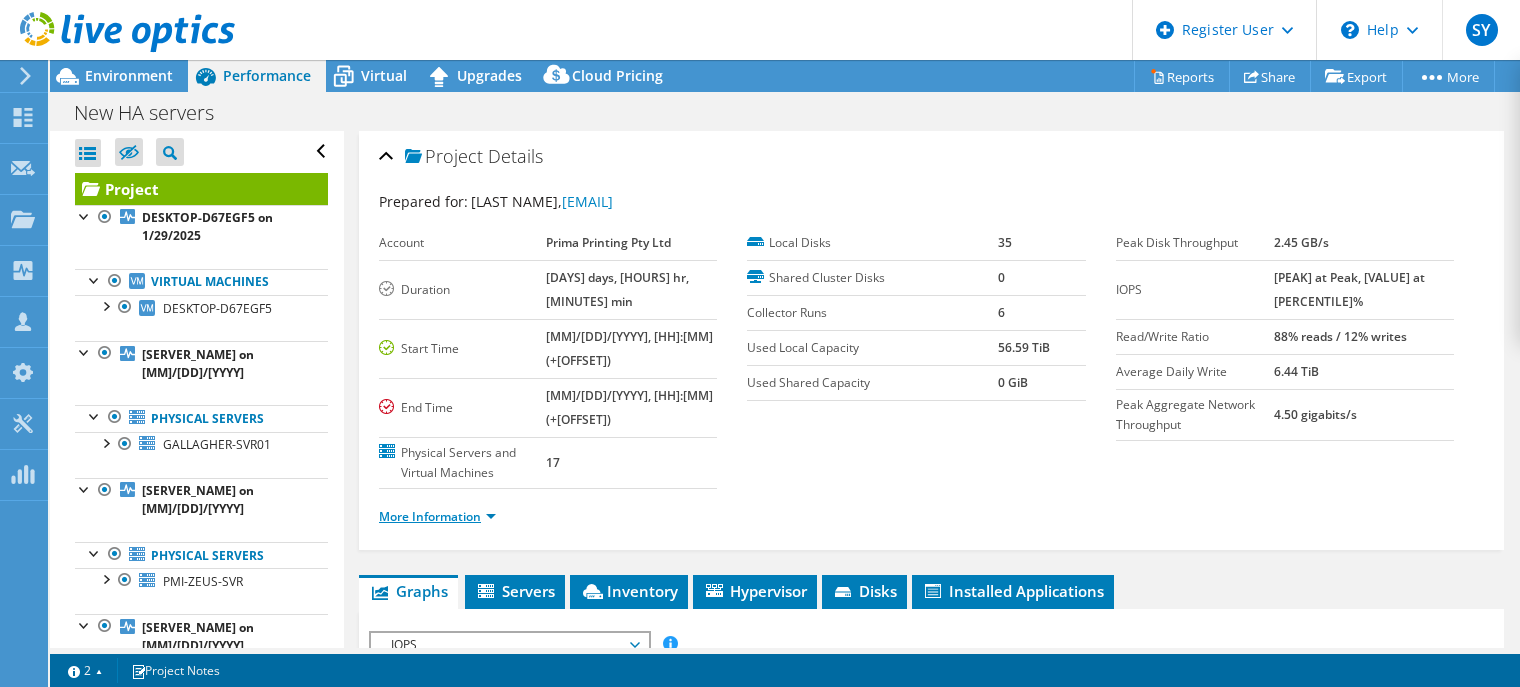 click on "More Information" at bounding box center [437, 516] 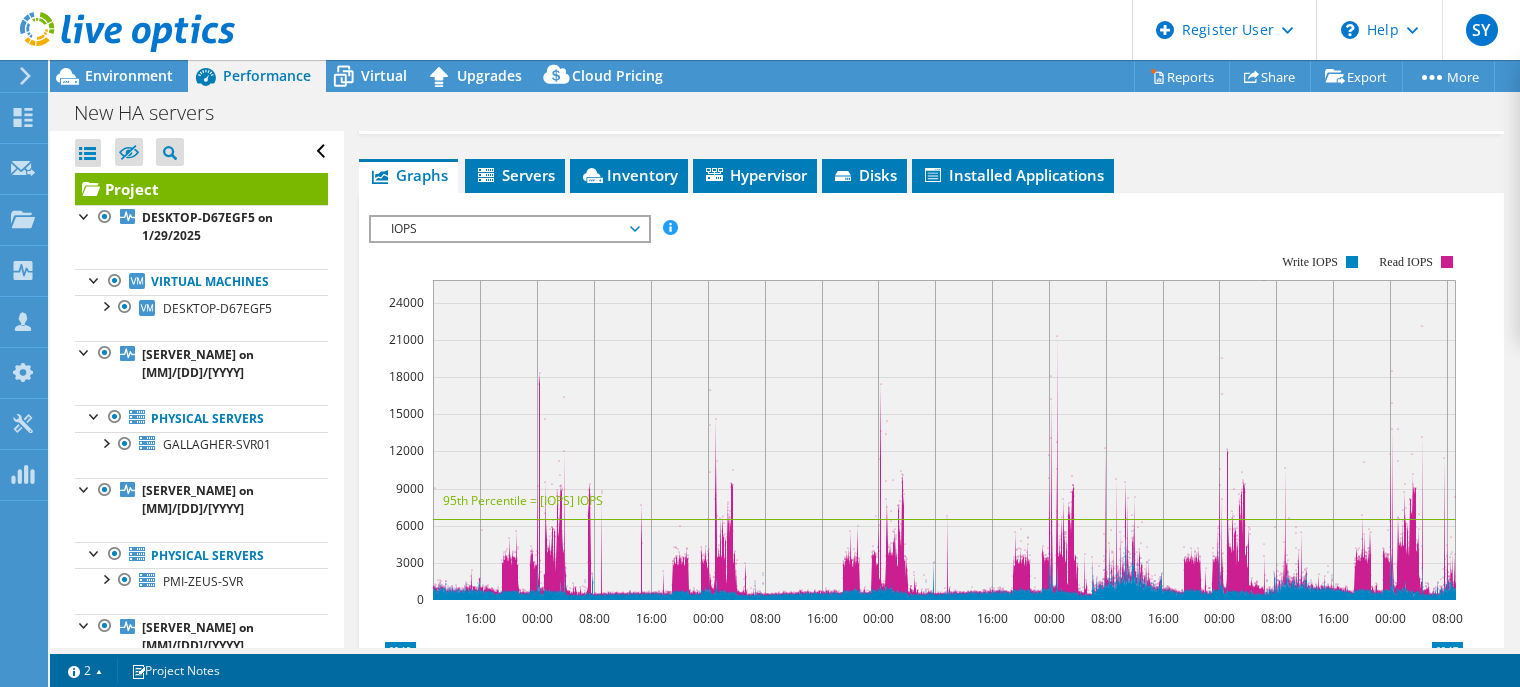 scroll, scrollTop: 801, scrollLeft: 0, axis: vertical 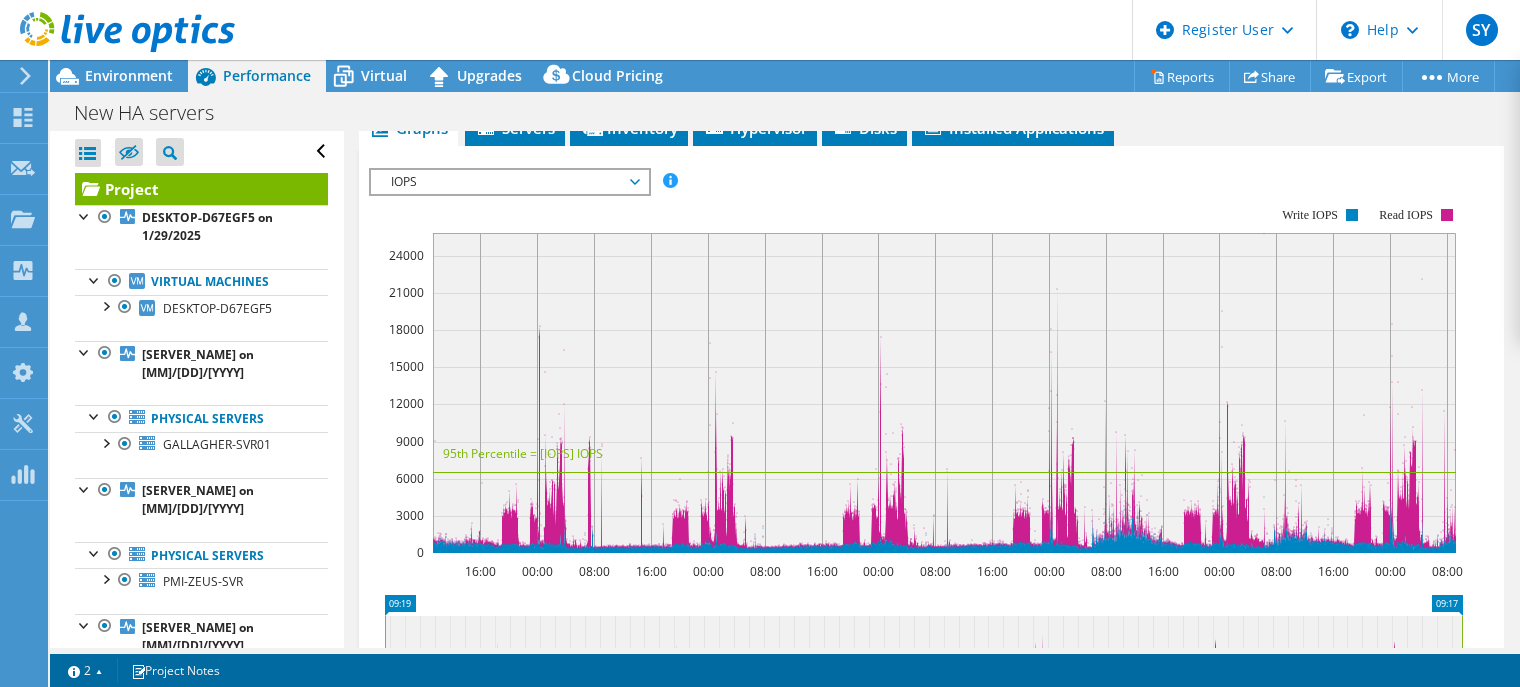 click on "IOPS" at bounding box center [509, 182] 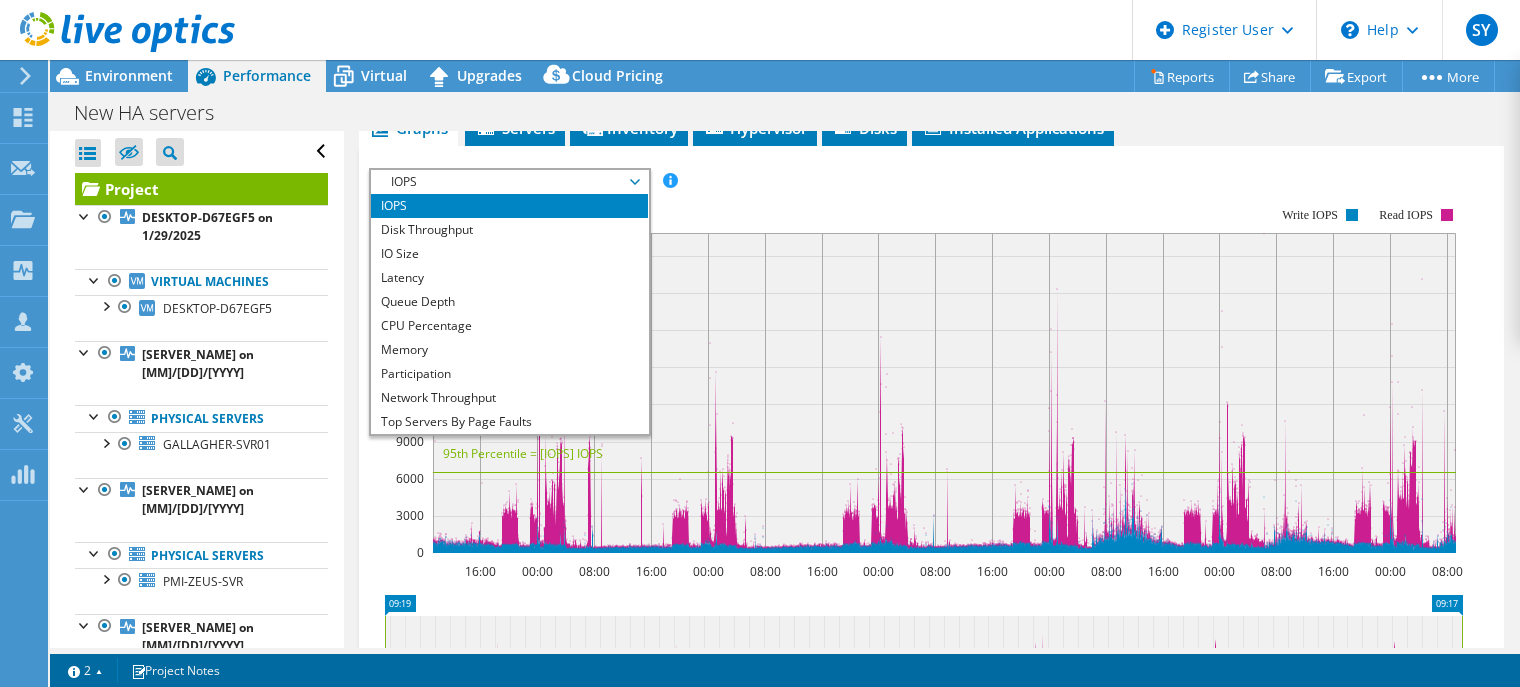 click on "IOPS" at bounding box center (509, 206) 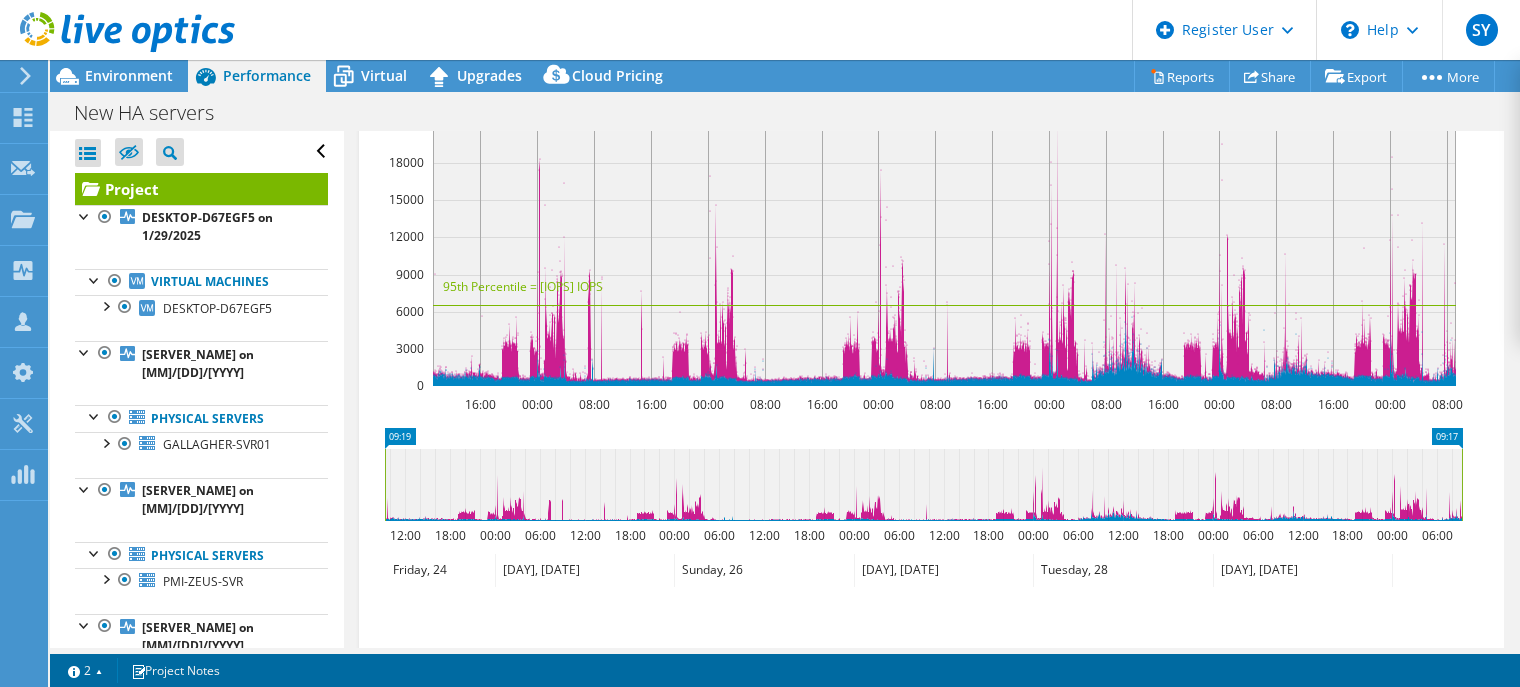scroll, scrollTop: 1135, scrollLeft: 0, axis: vertical 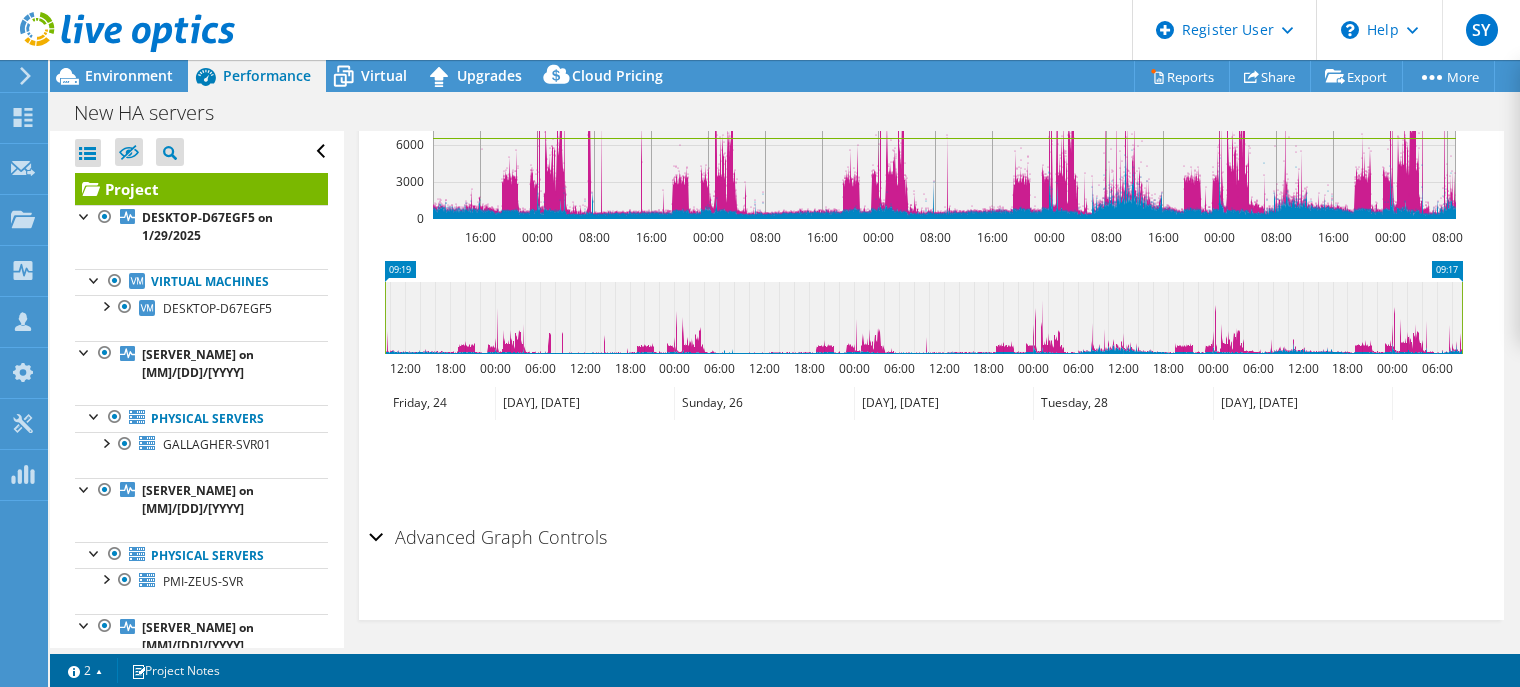 click on "Advanced Graph Controls" at bounding box center (931, 538) 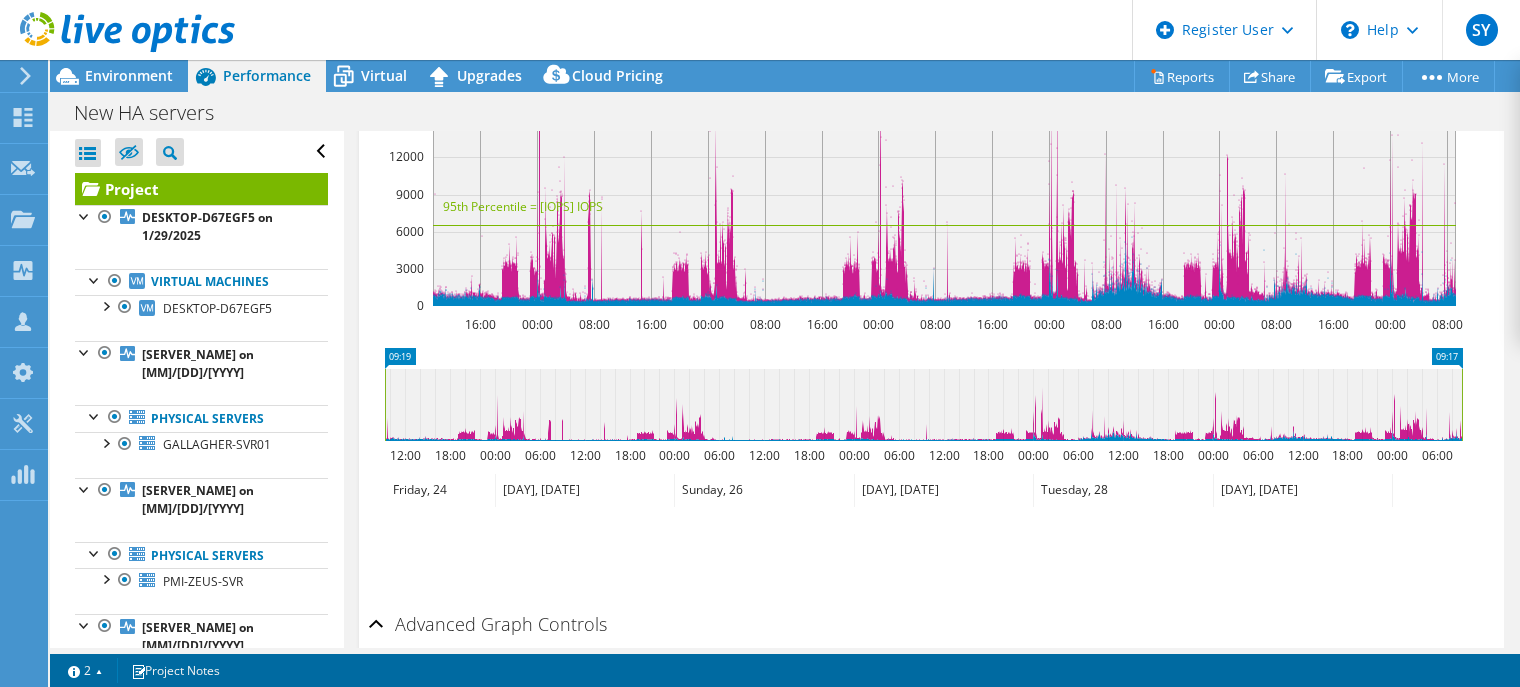 scroll, scrollTop: 715, scrollLeft: 0, axis: vertical 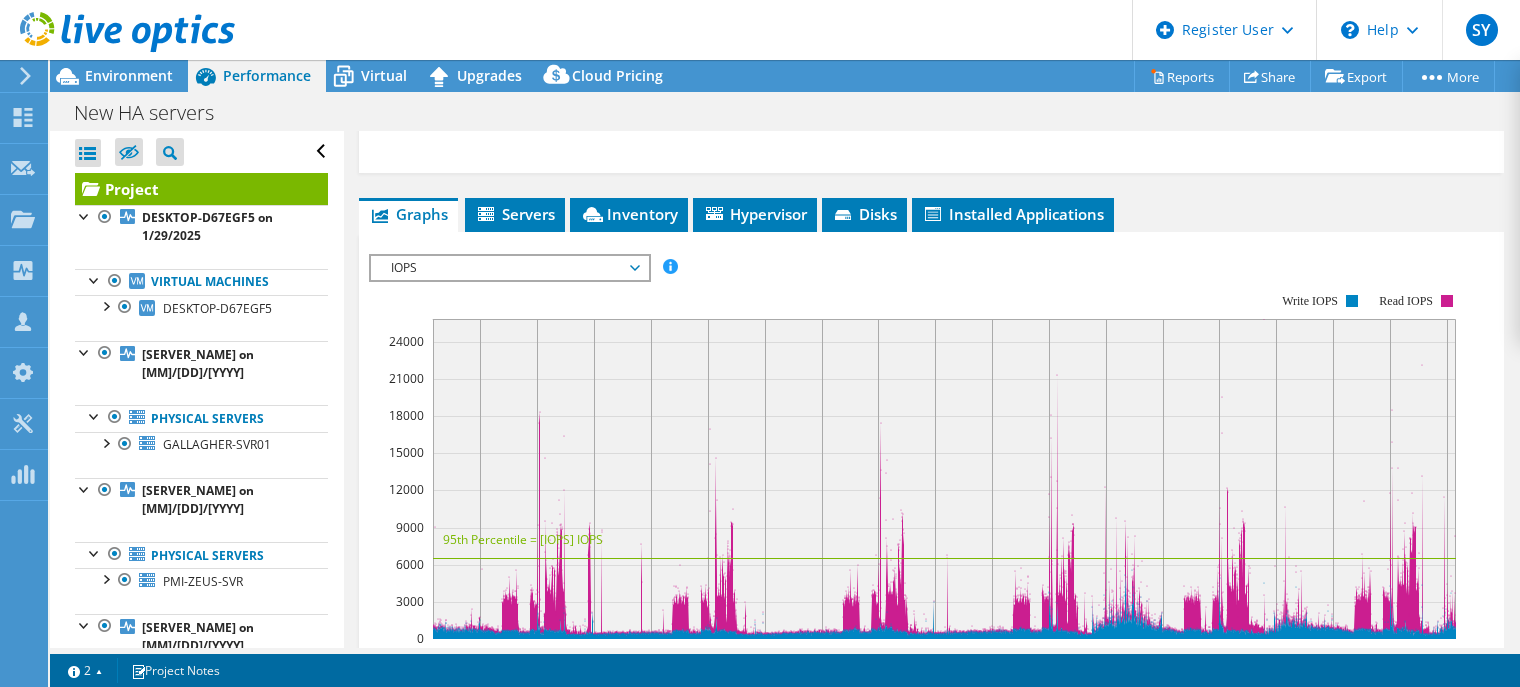 click on "IOPS" at bounding box center [509, 268] 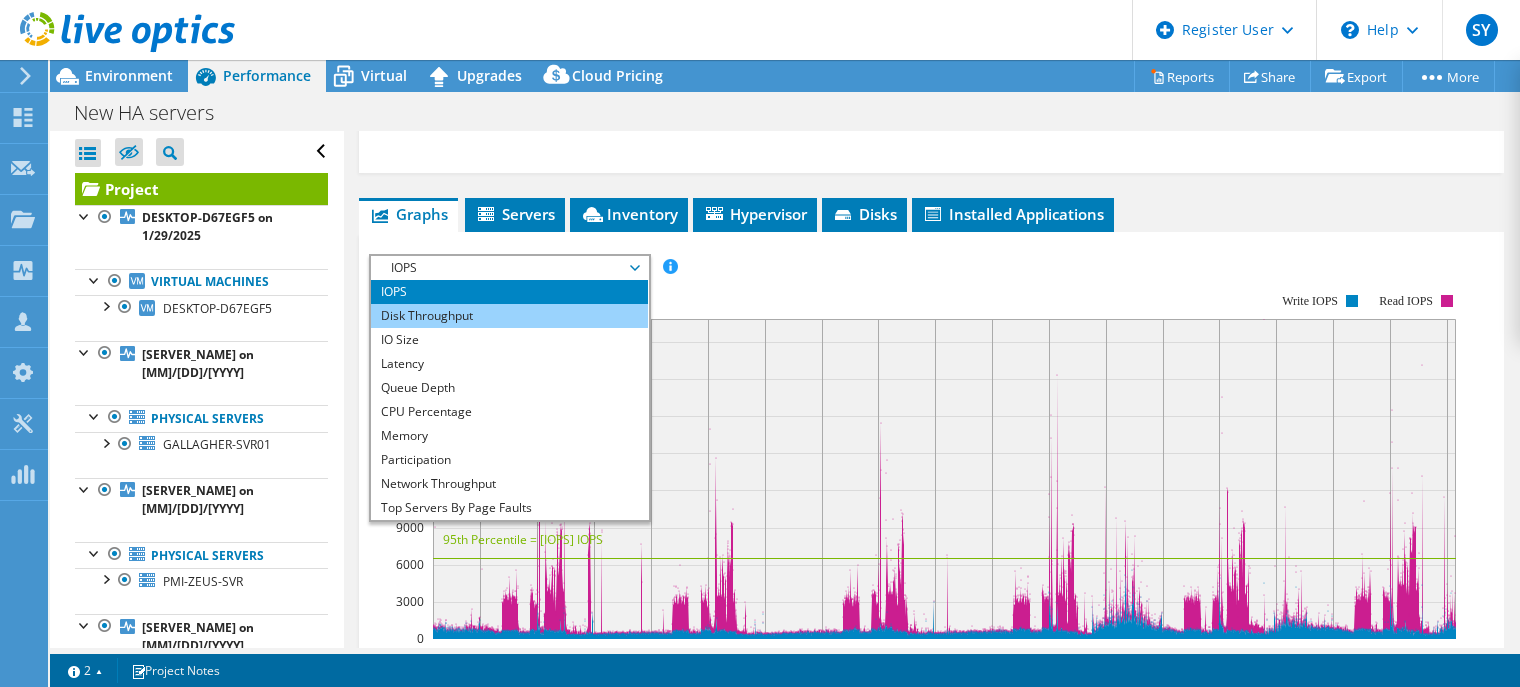 click on "Disk Throughput" at bounding box center (509, 316) 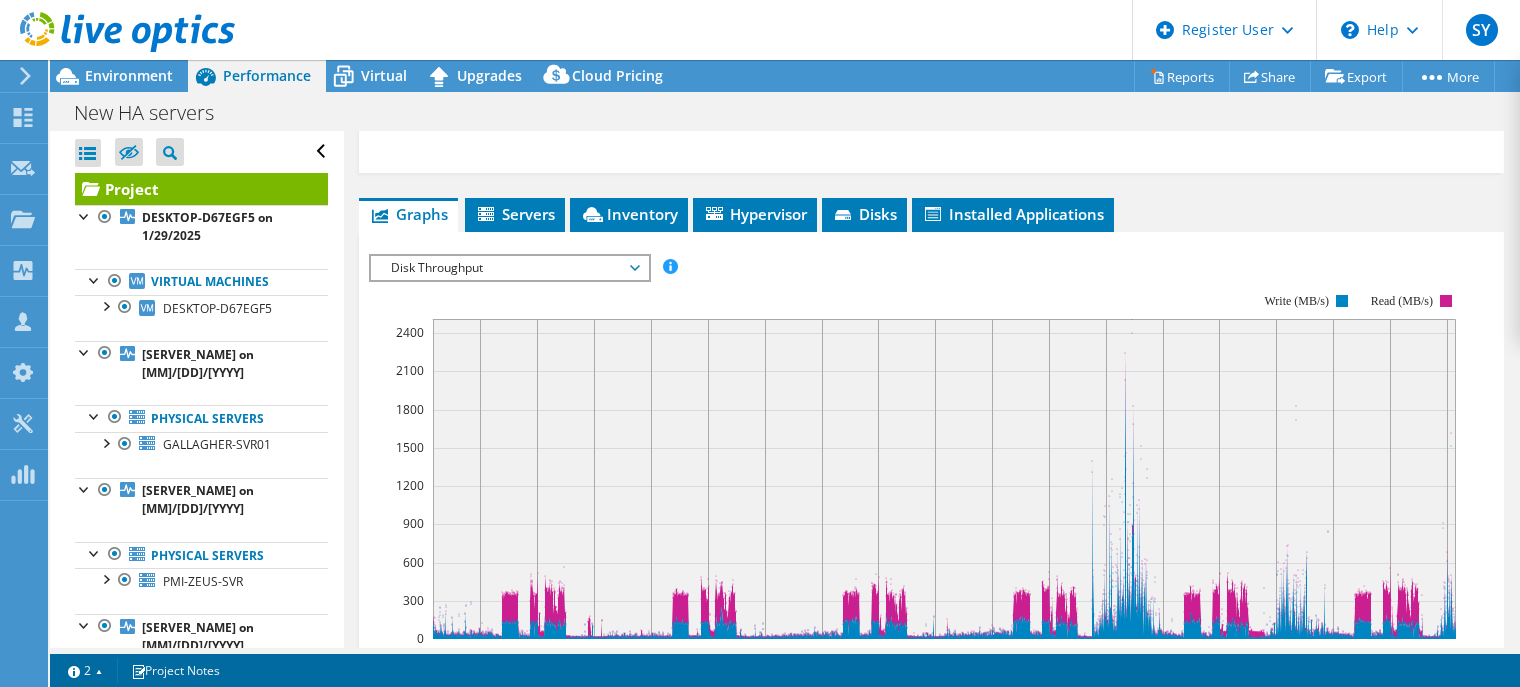 click on "Disk Throughput" at bounding box center [509, 268] 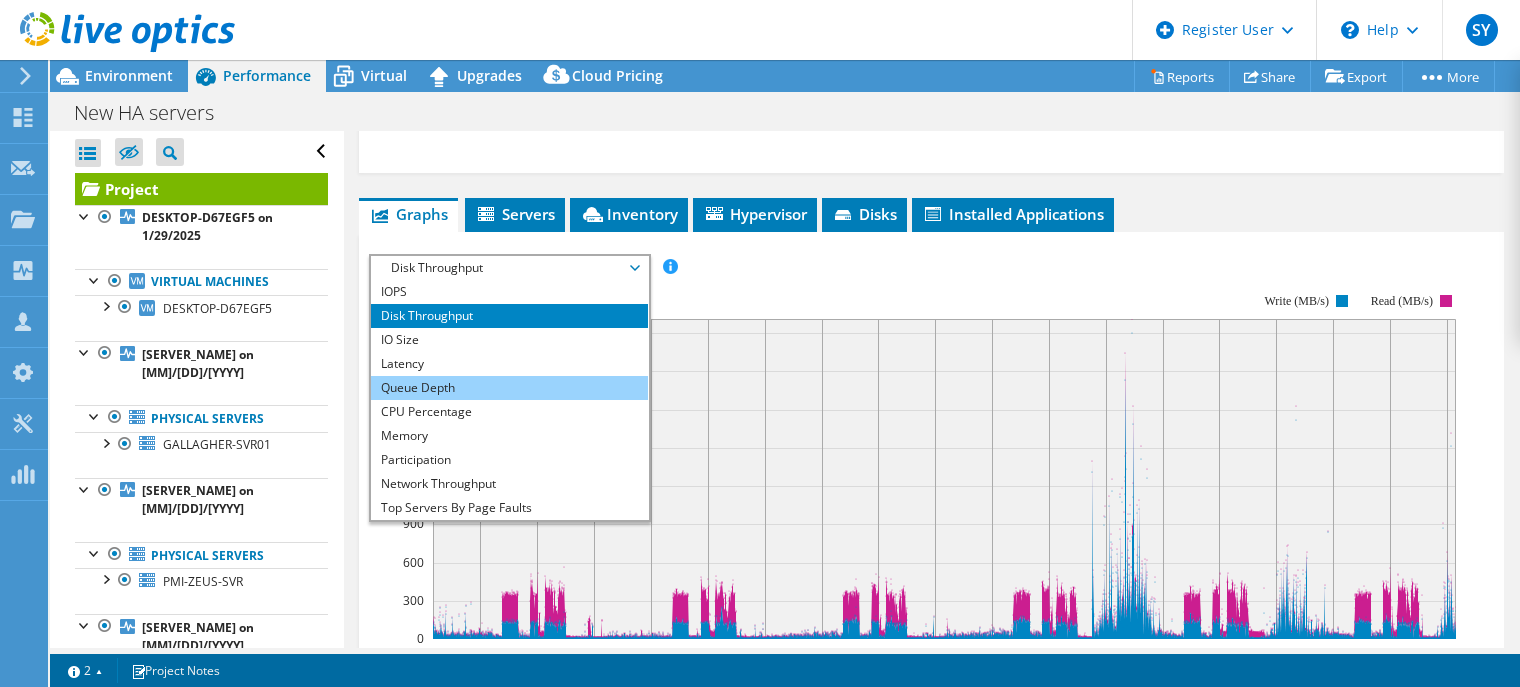 click on "Queue Depth" at bounding box center (509, 388) 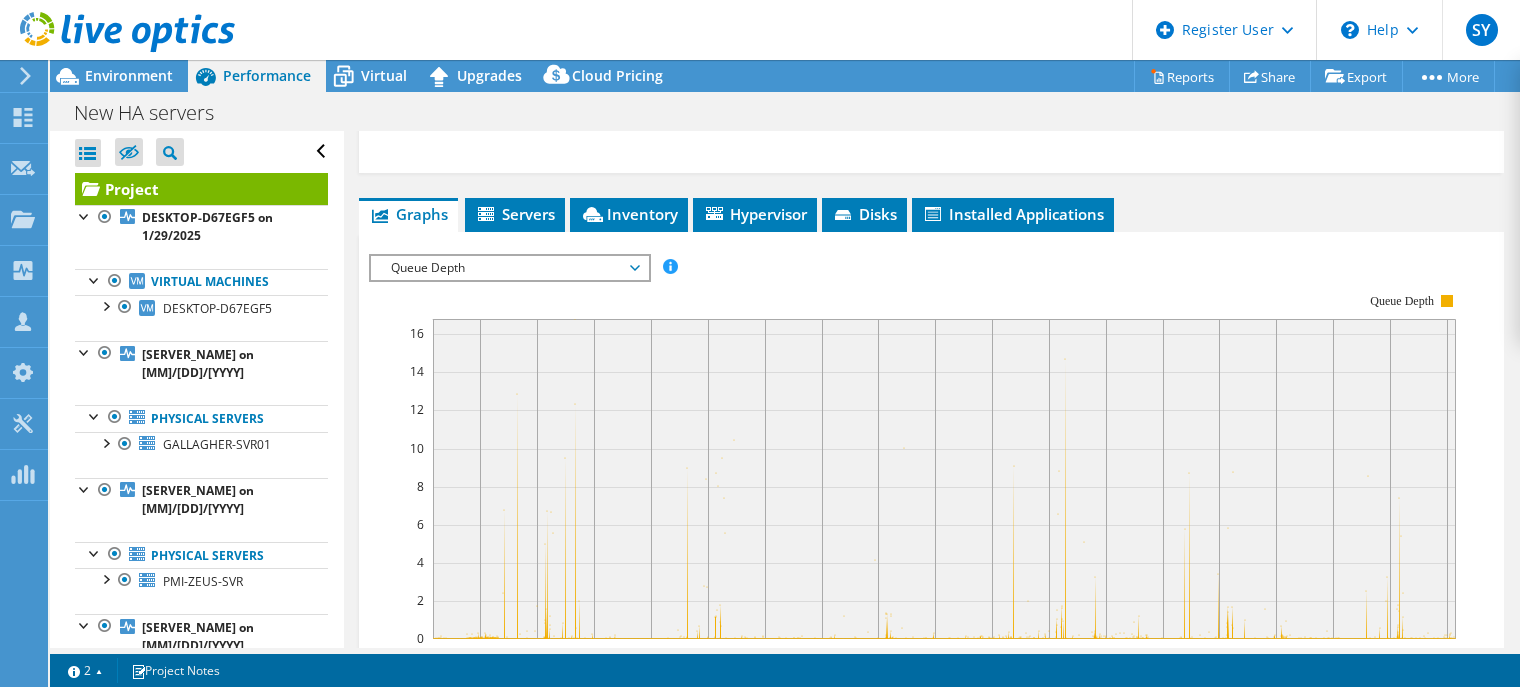 click on "Queue Depth" at bounding box center (509, 268) 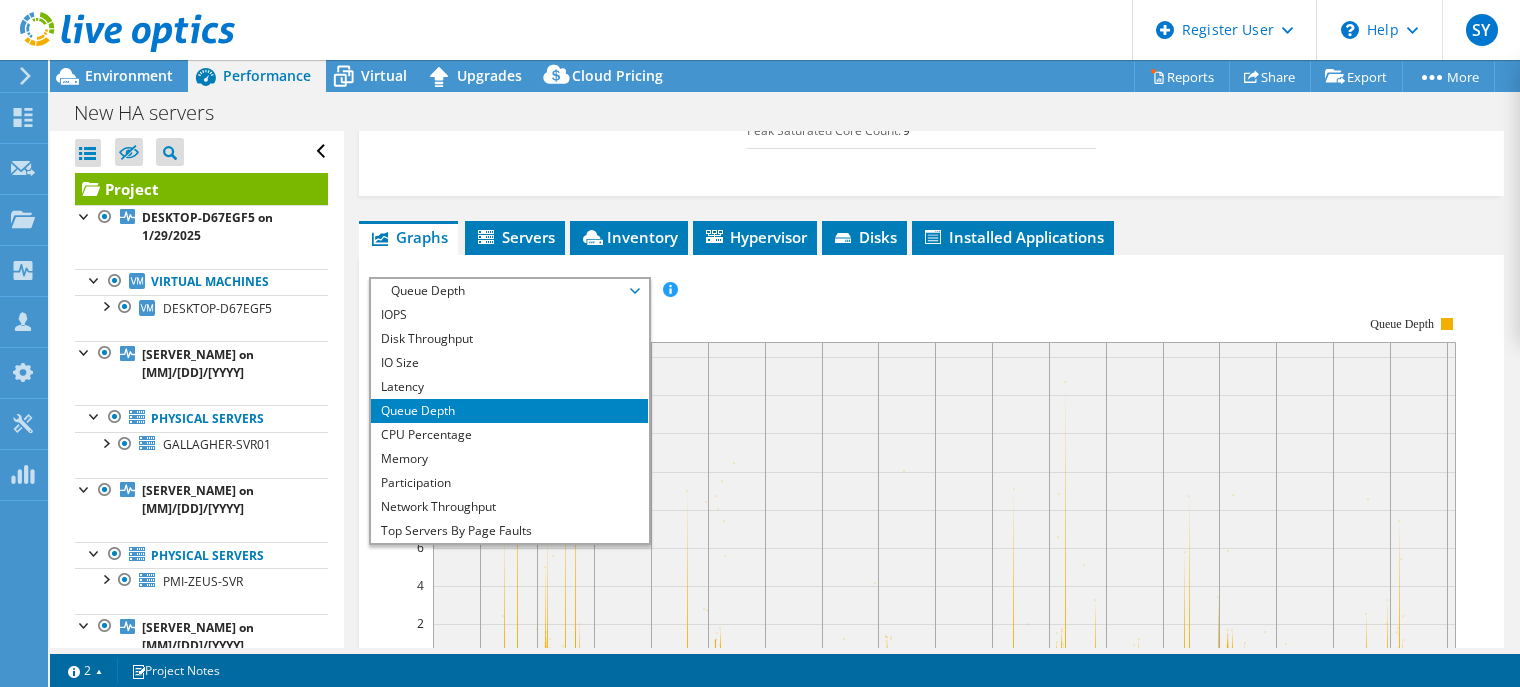scroll, scrollTop: 715, scrollLeft: 0, axis: vertical 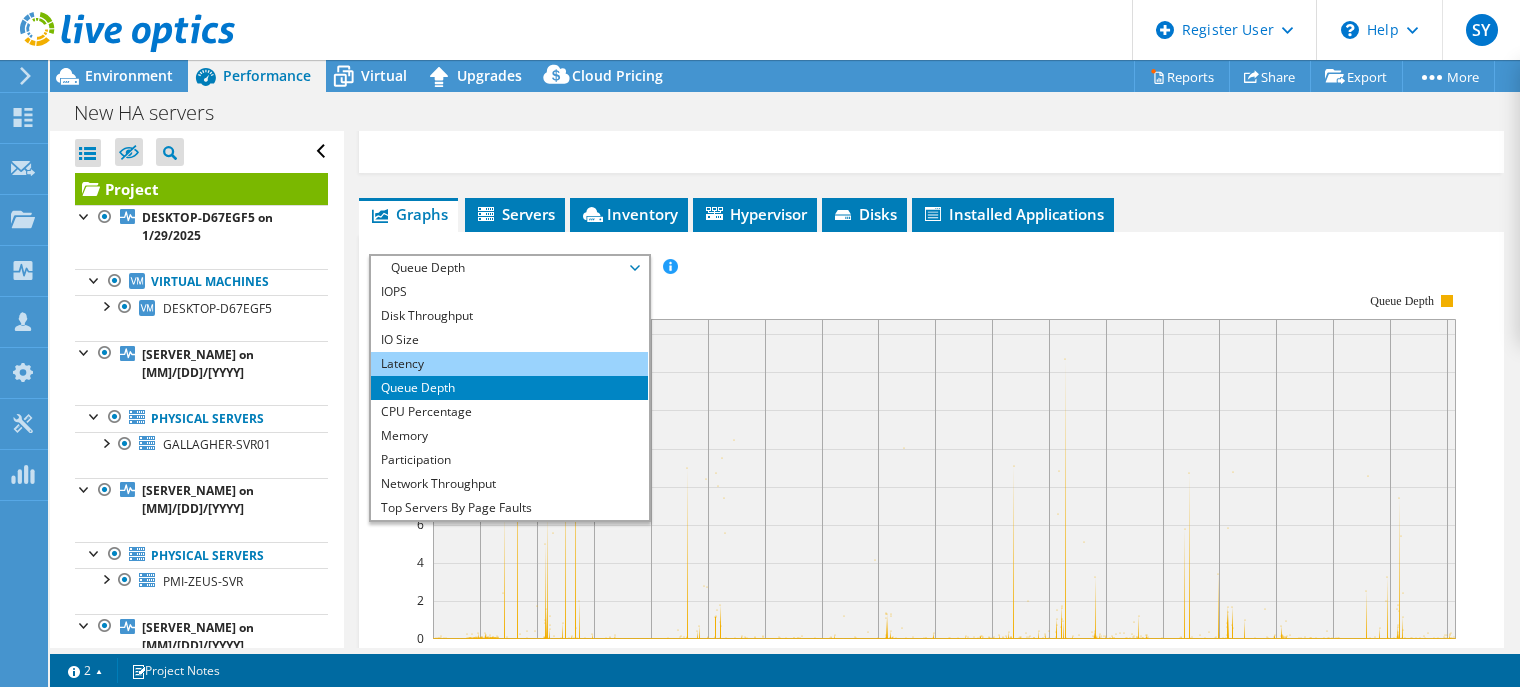 click on "Latency" at bounding box center [509, 364] 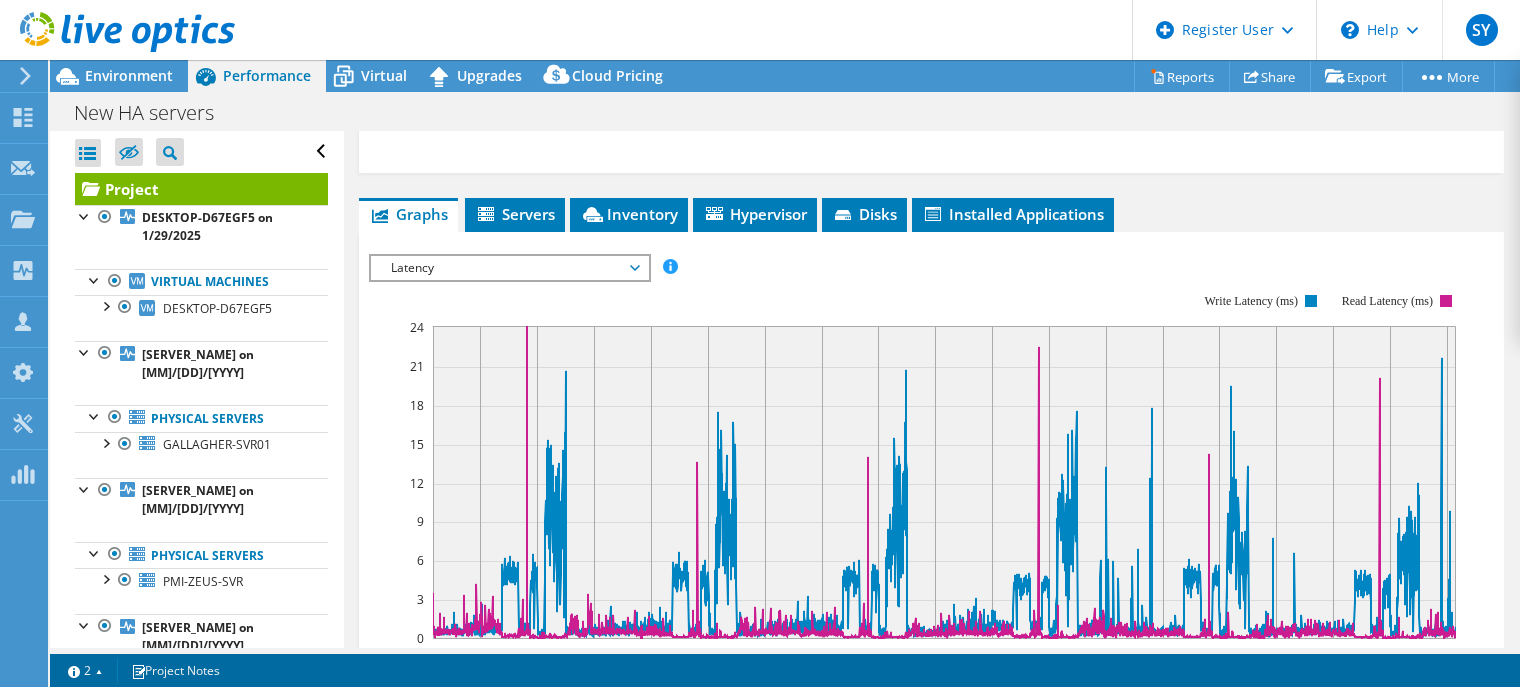 click on "Latency" at bounding box center [509, 268] 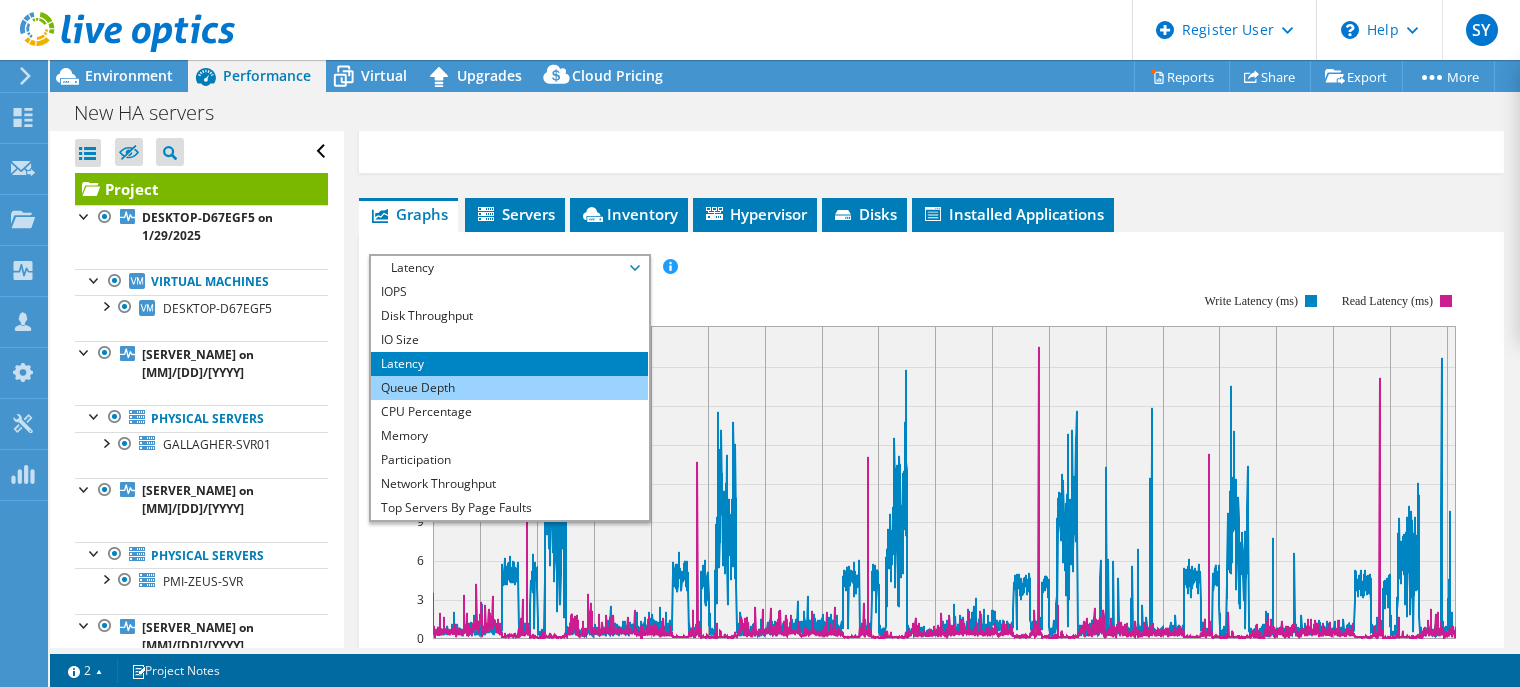 click on "Queue Depth" at bounding box center [509, 388] 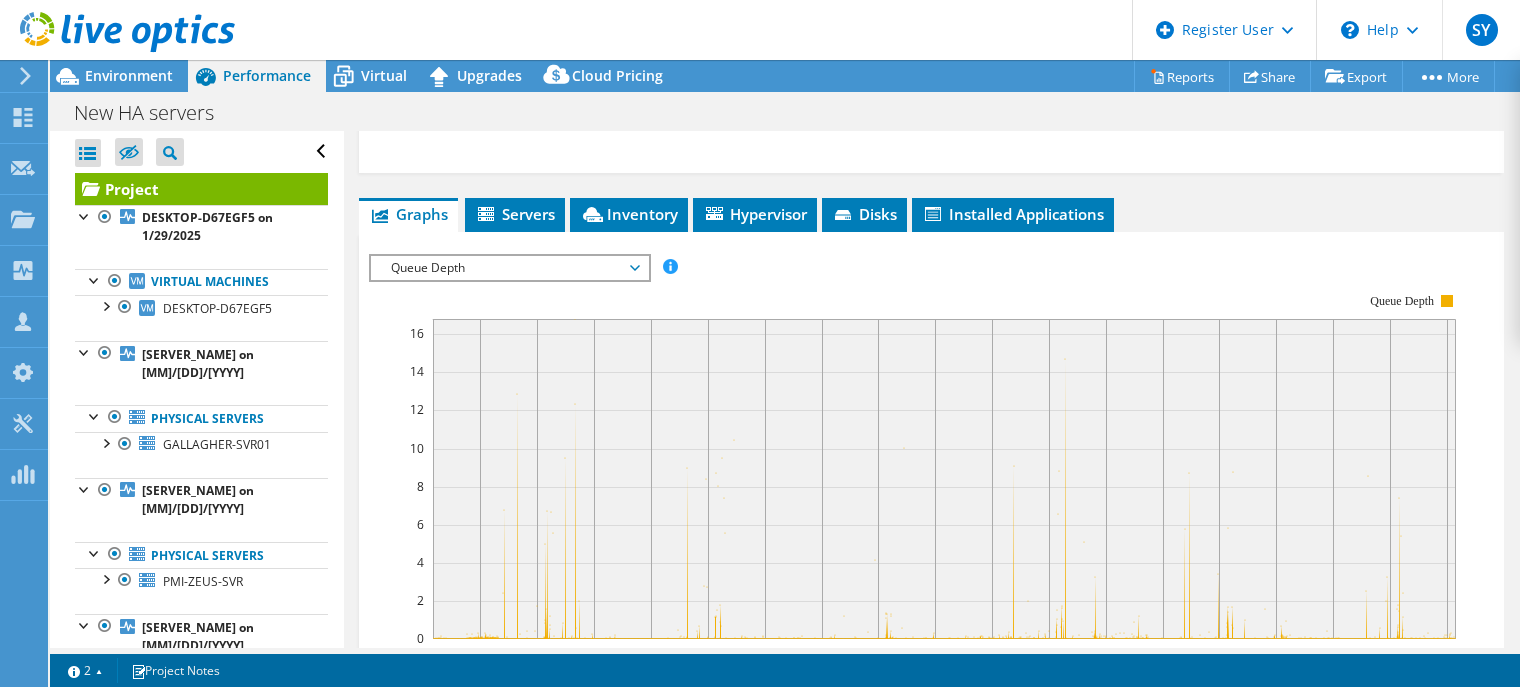 scroll, scrollTop: 881, scrollLeft: 0, axis: vertical 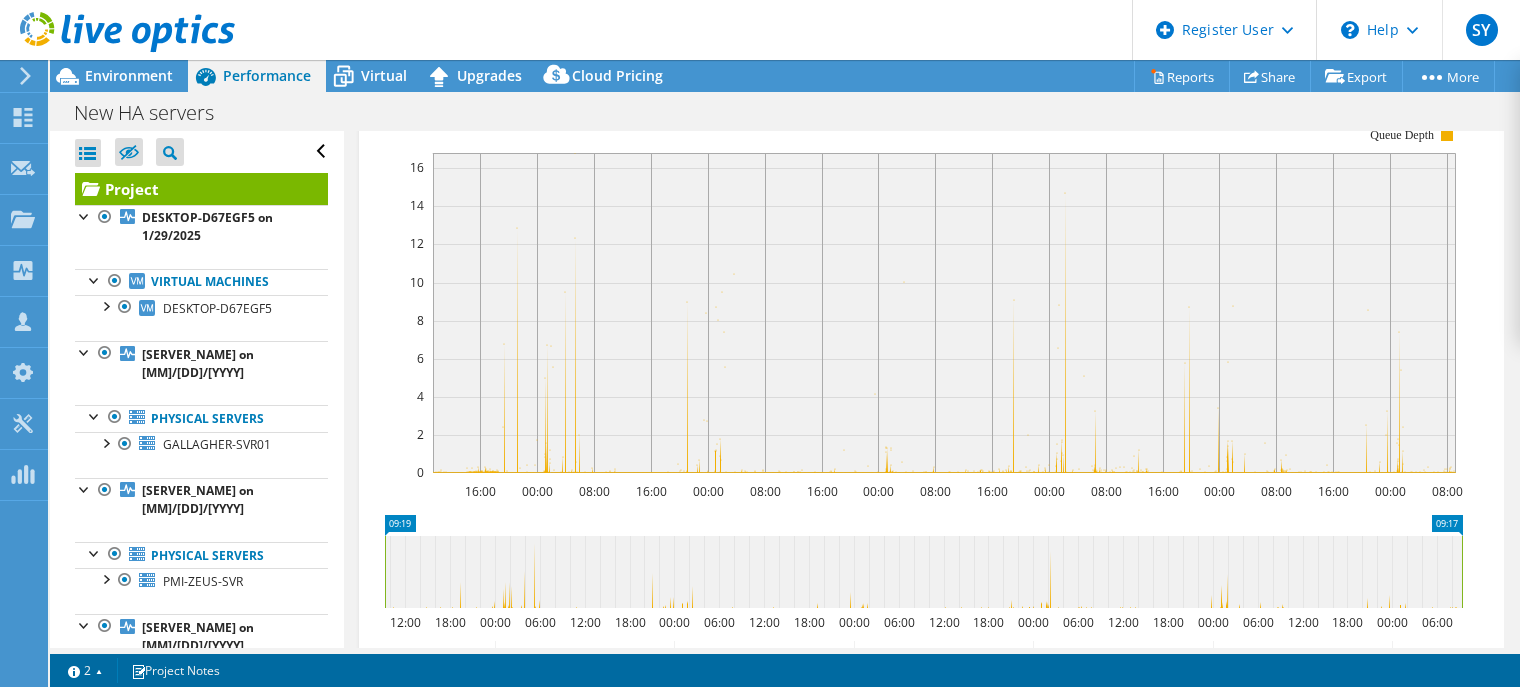 click at bounding box center [944, 313] 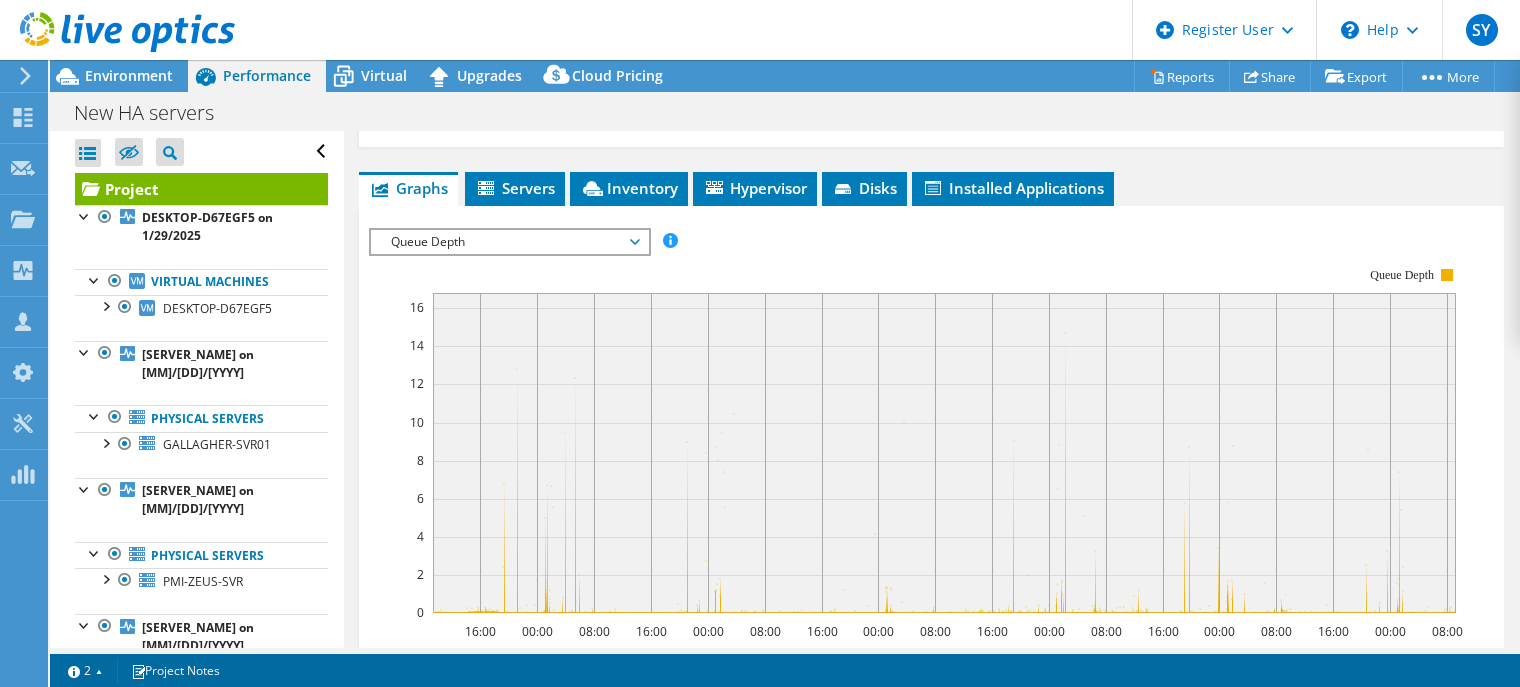 scroll, scrollTop: 715, scrollLeft: 0, axis: vertical 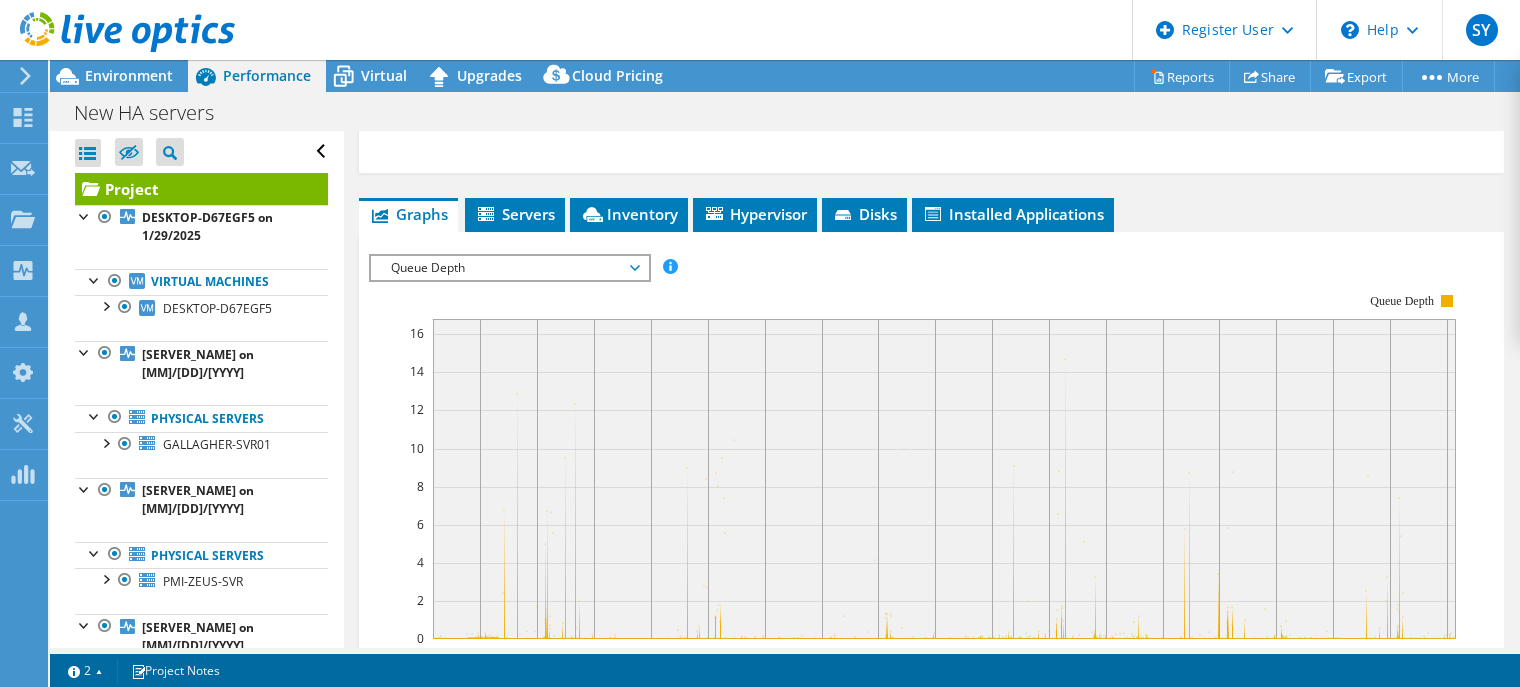 click on "Queue Depth" at bounding box center [509, 268] 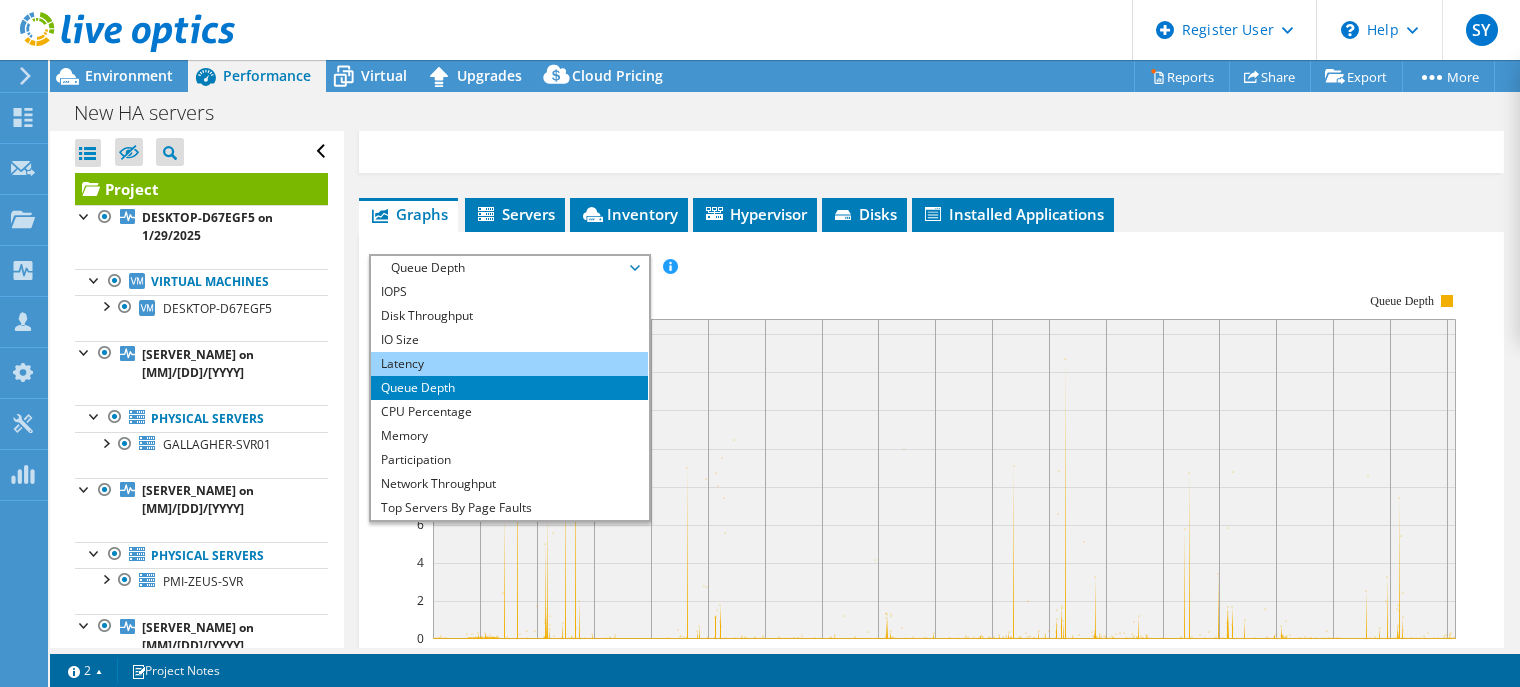 click on "Latency" at bounding box center (509, 364) 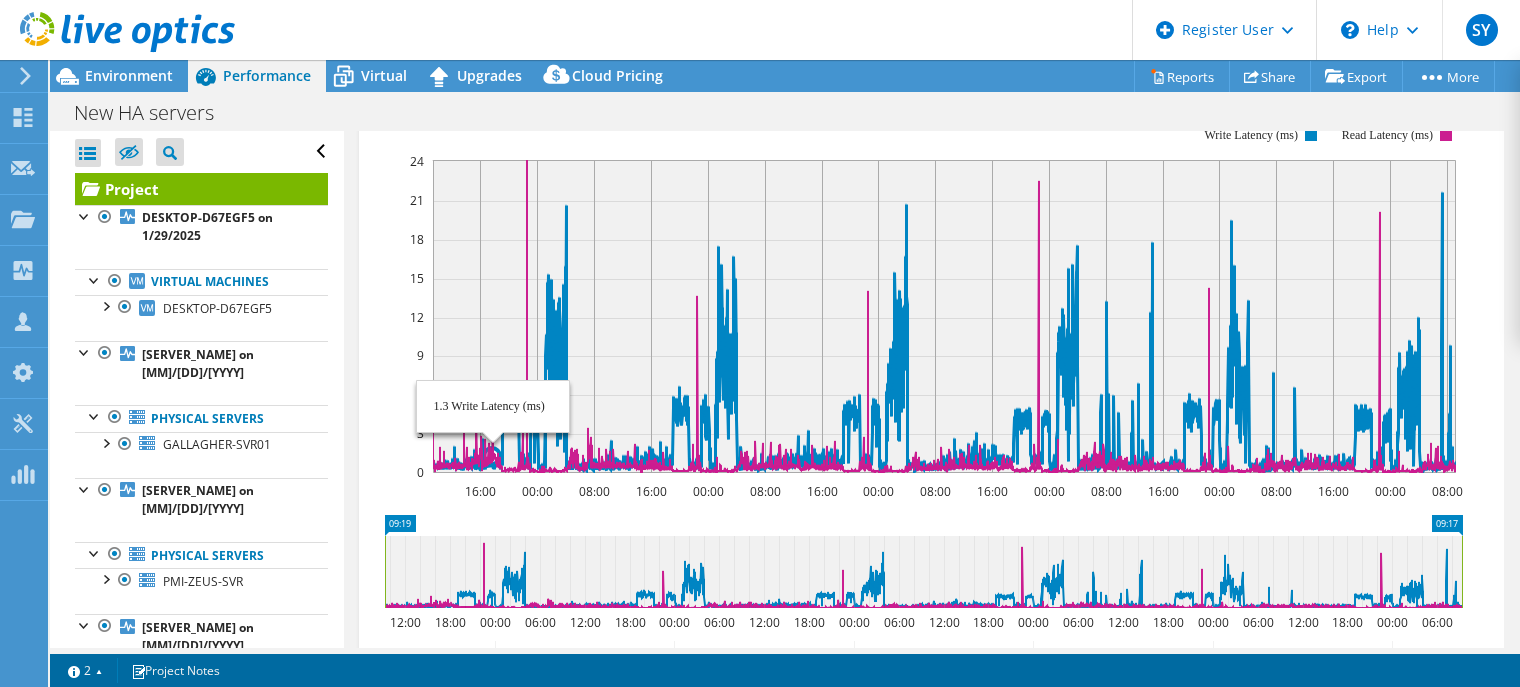 scroll, scrollTop: 548, scrollLeft: 0, axis: vertical 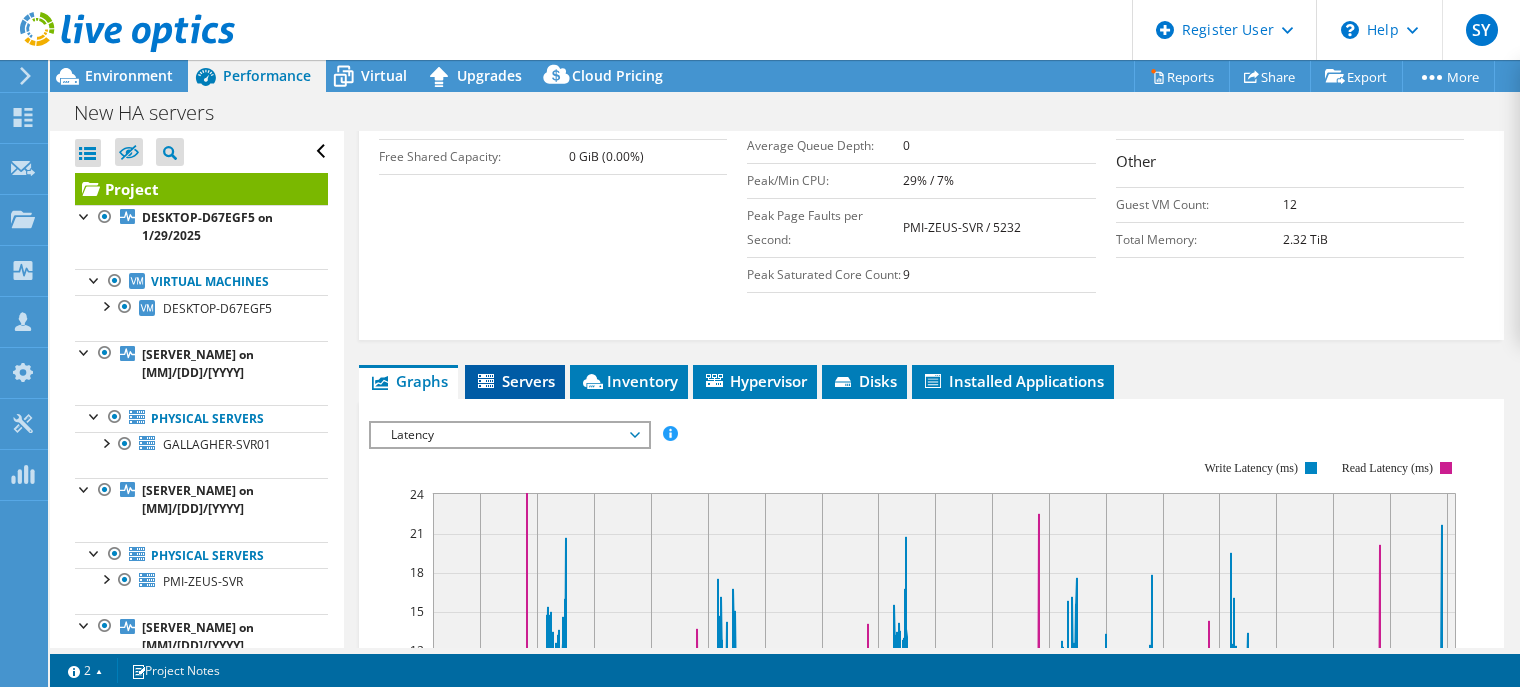 click on "Servers" at bounding box center (515, 381) 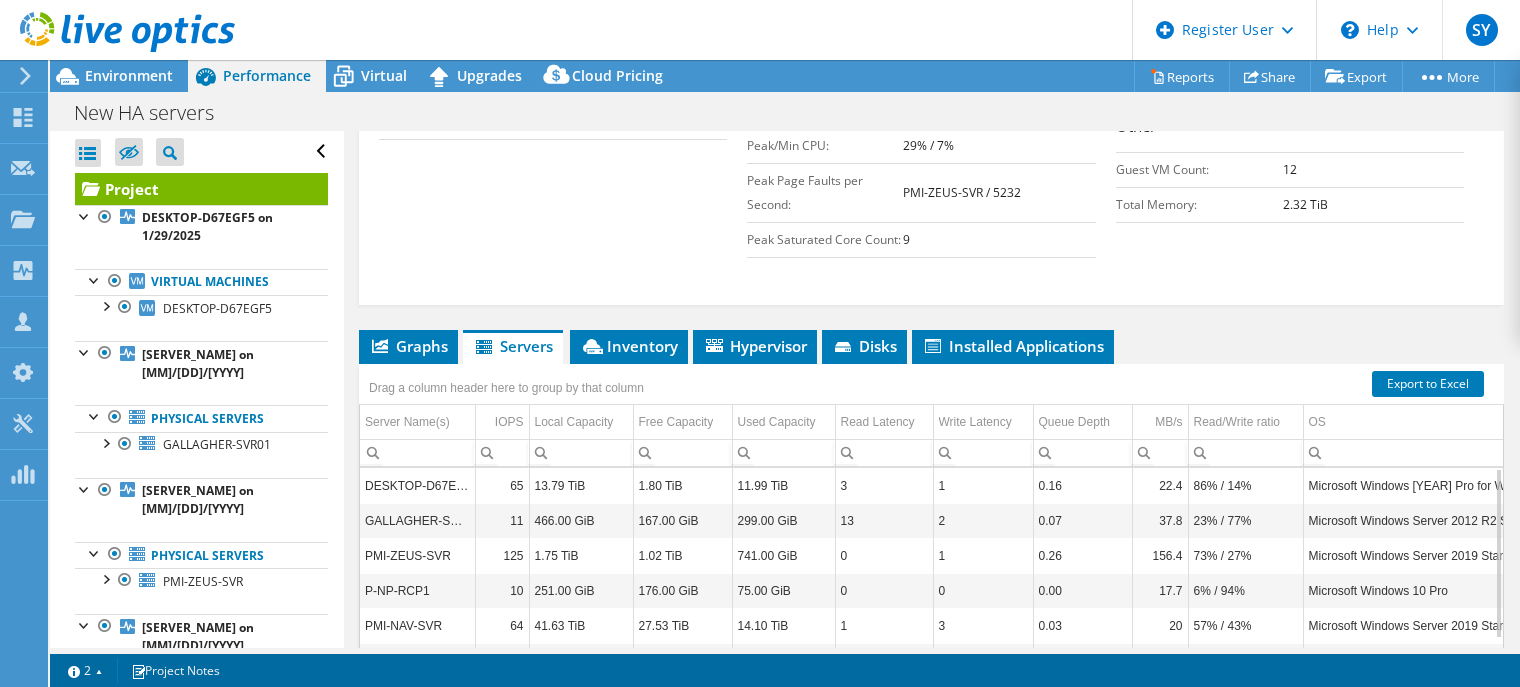 scroll, scrollTop: 548, scrollLeft: 0, axis: vertical 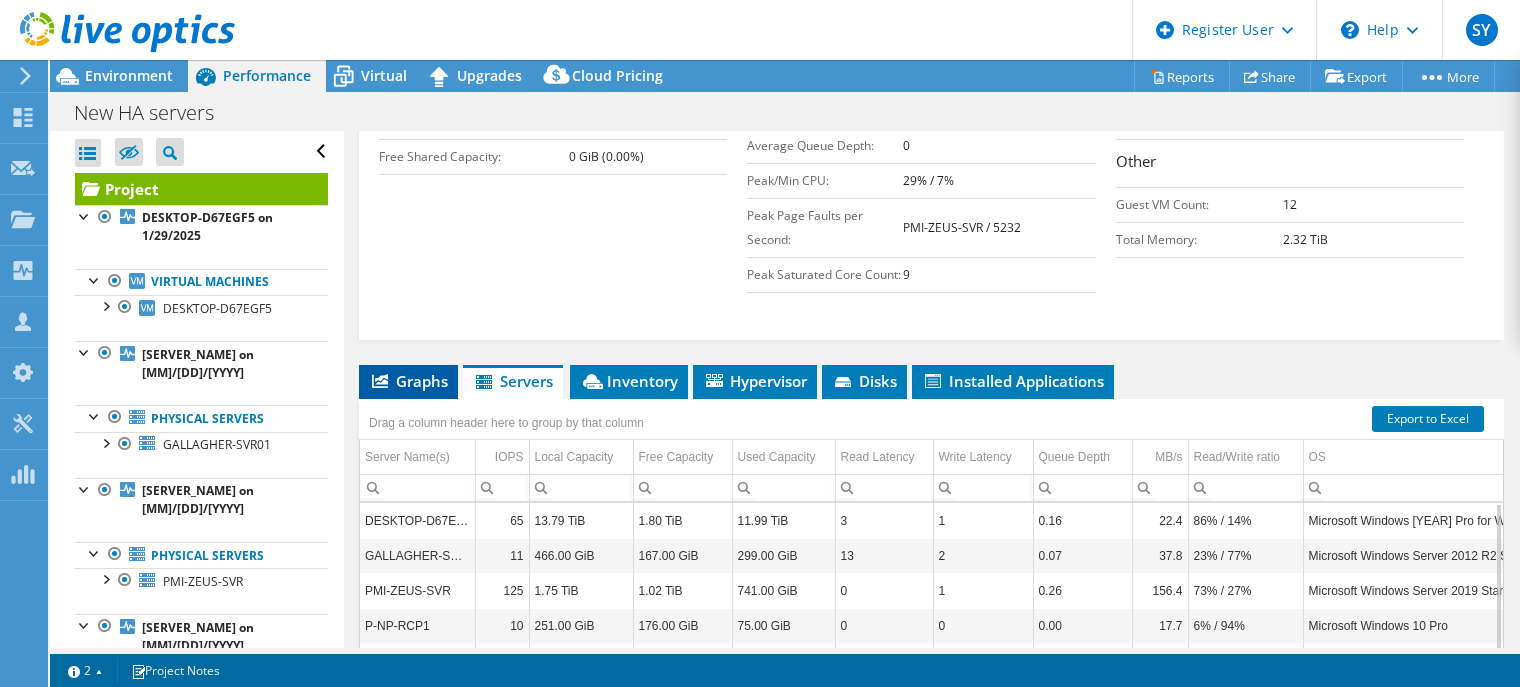 click on "Graphs" at bounding box center [408, 381] 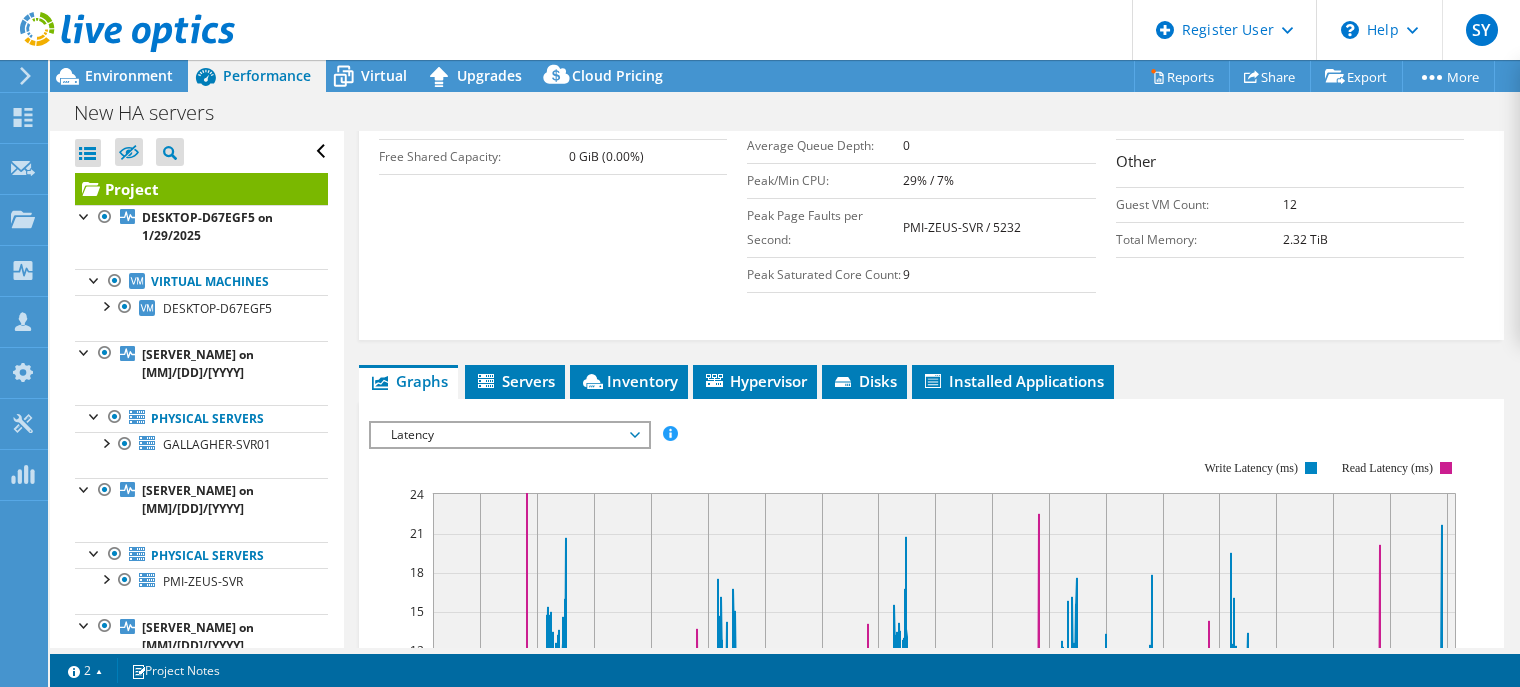click on "Latency" at bounding box center [509, 435] 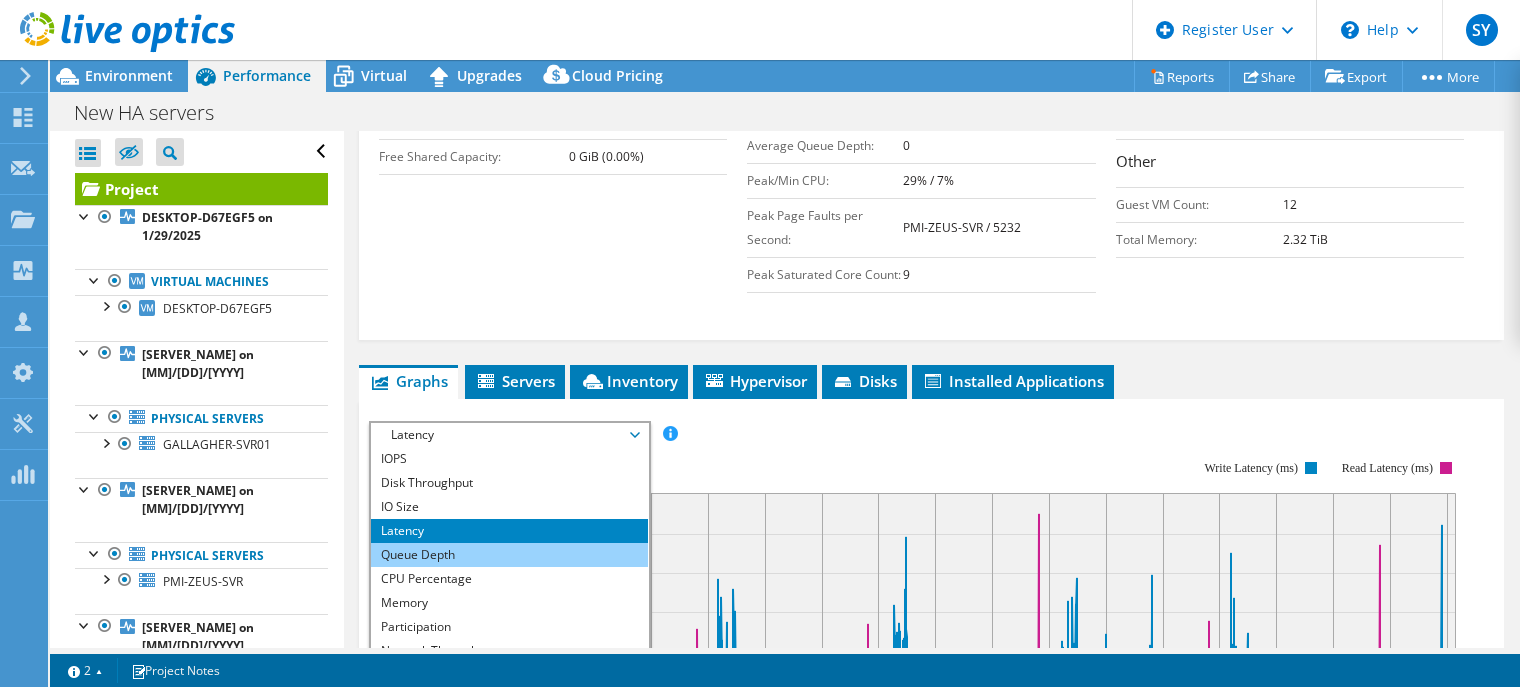 scroll, scrollTop: 72, scrollLeft: 0, axis: vertical 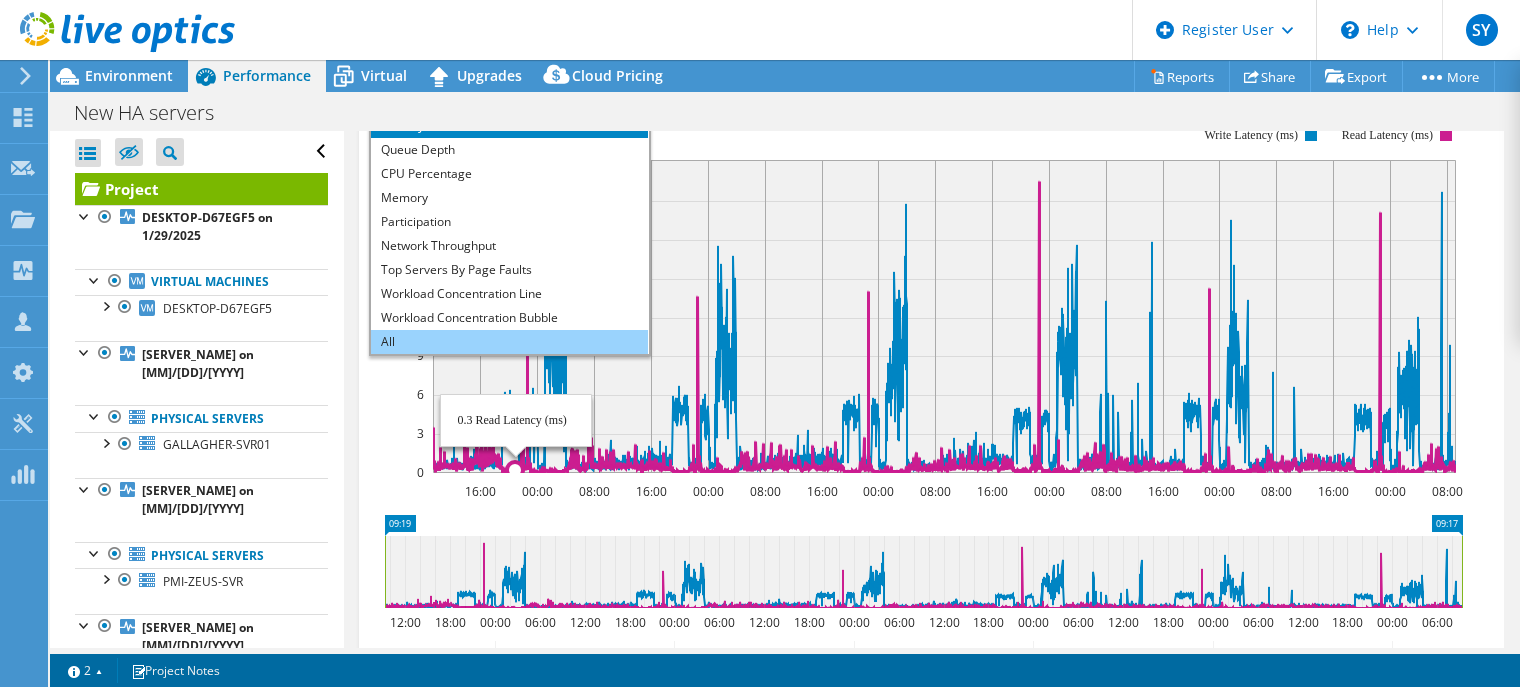 click on "All" at bounding box center [509, 342] 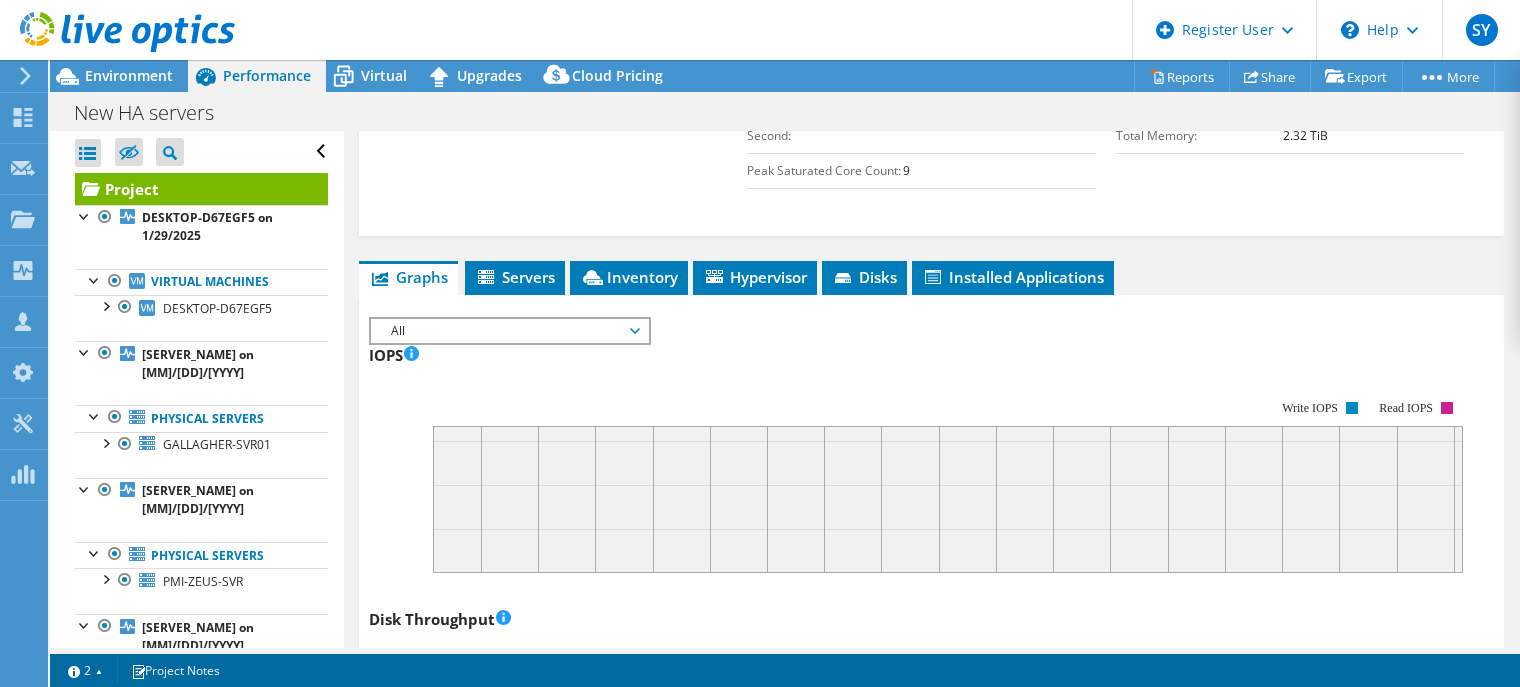 scroll, scrollTop: 666, scrollLeft: 0, axis: vertical 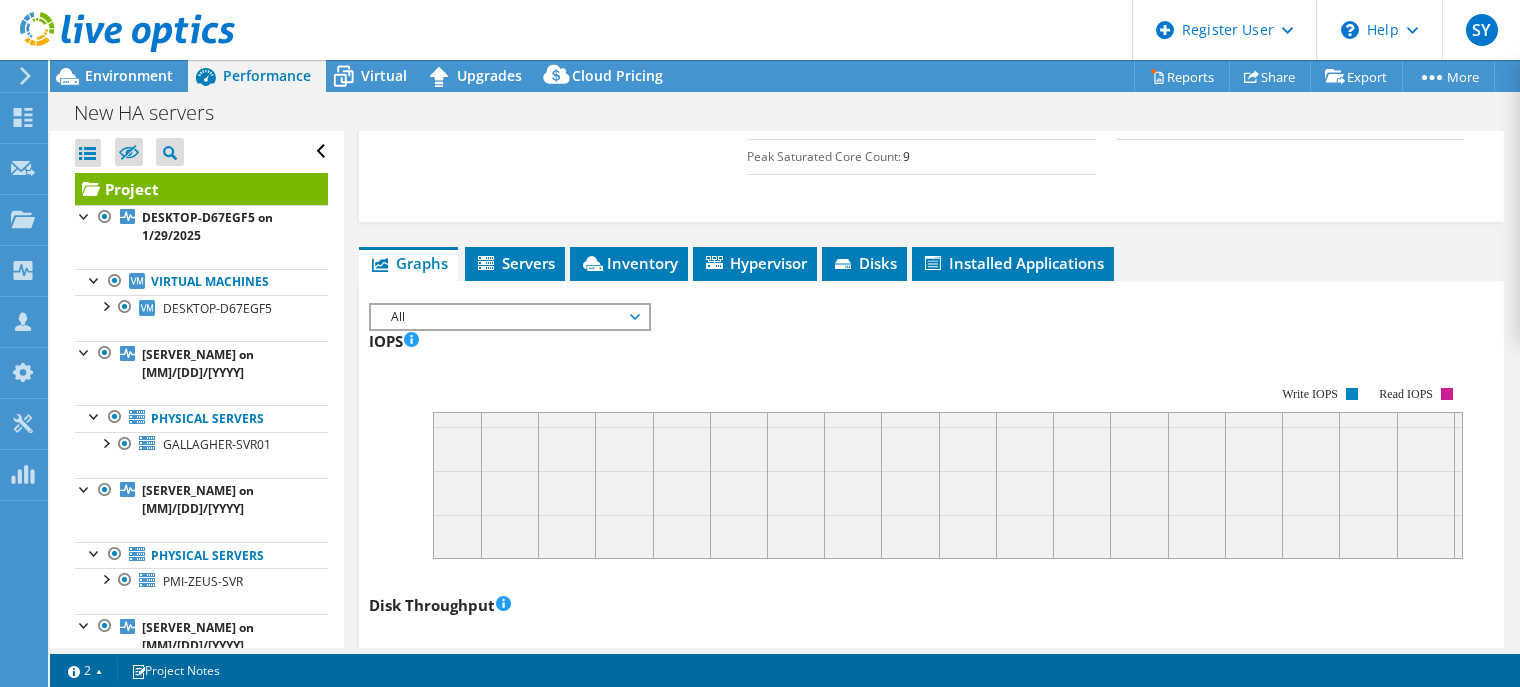 click on "All" at bounding box center (509, 317) 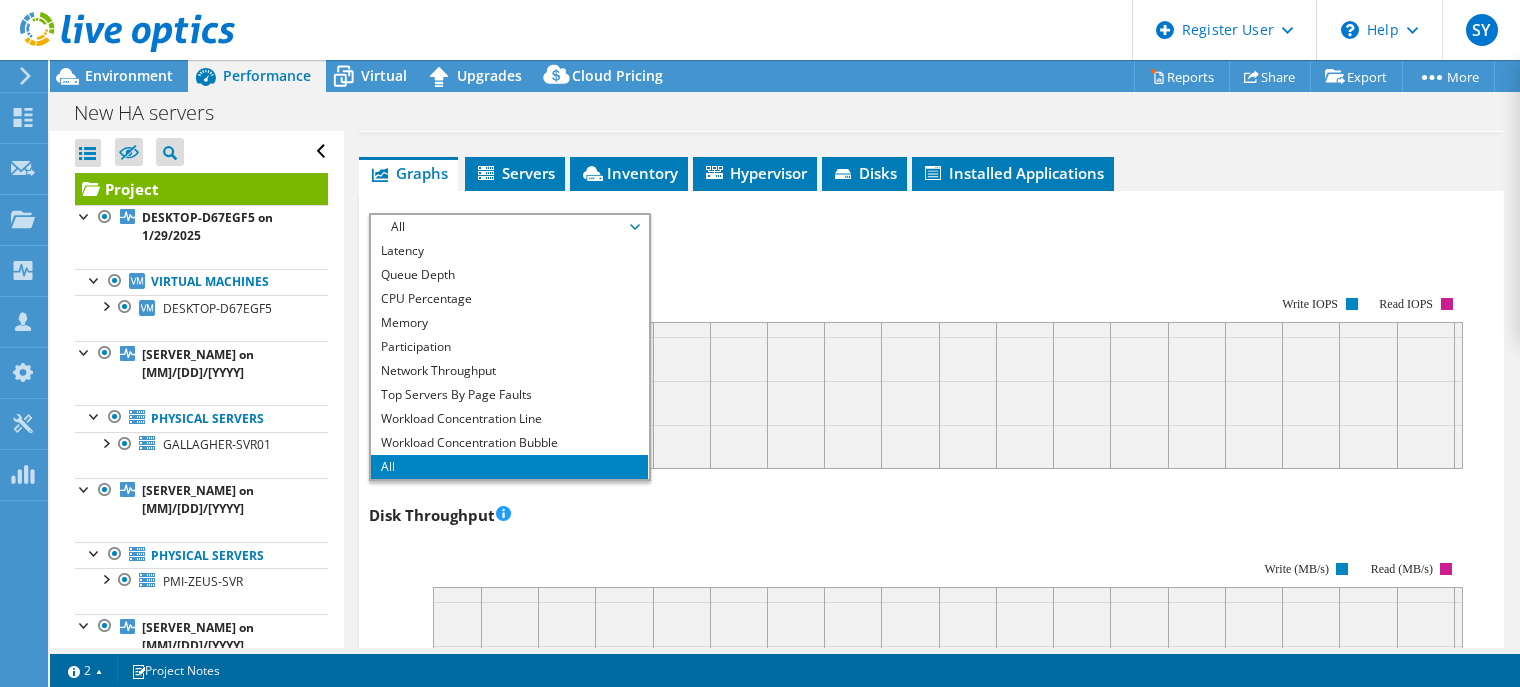 scroll, scrollTop: 666, scrollLeft: 0, axis: vertical 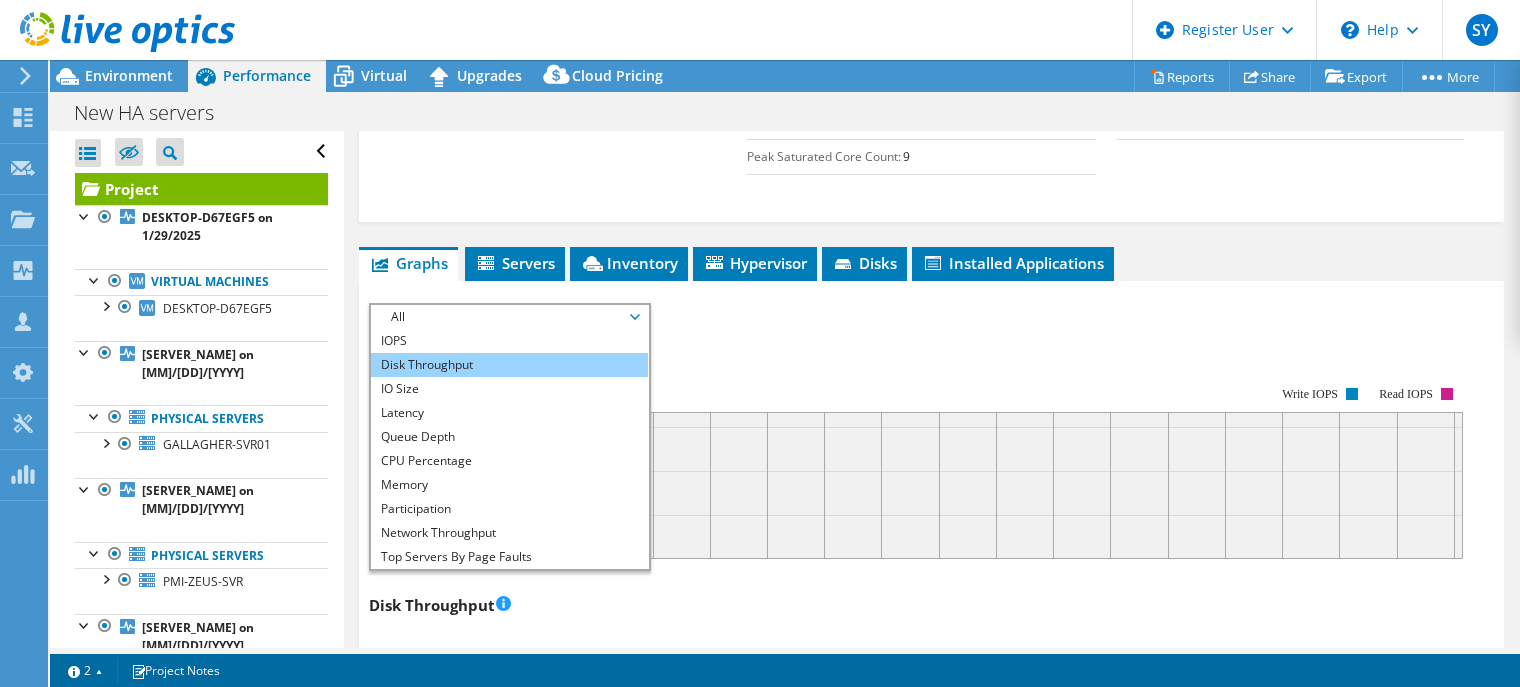 click on "Disk Throughput" at bounding box center [509, 365] 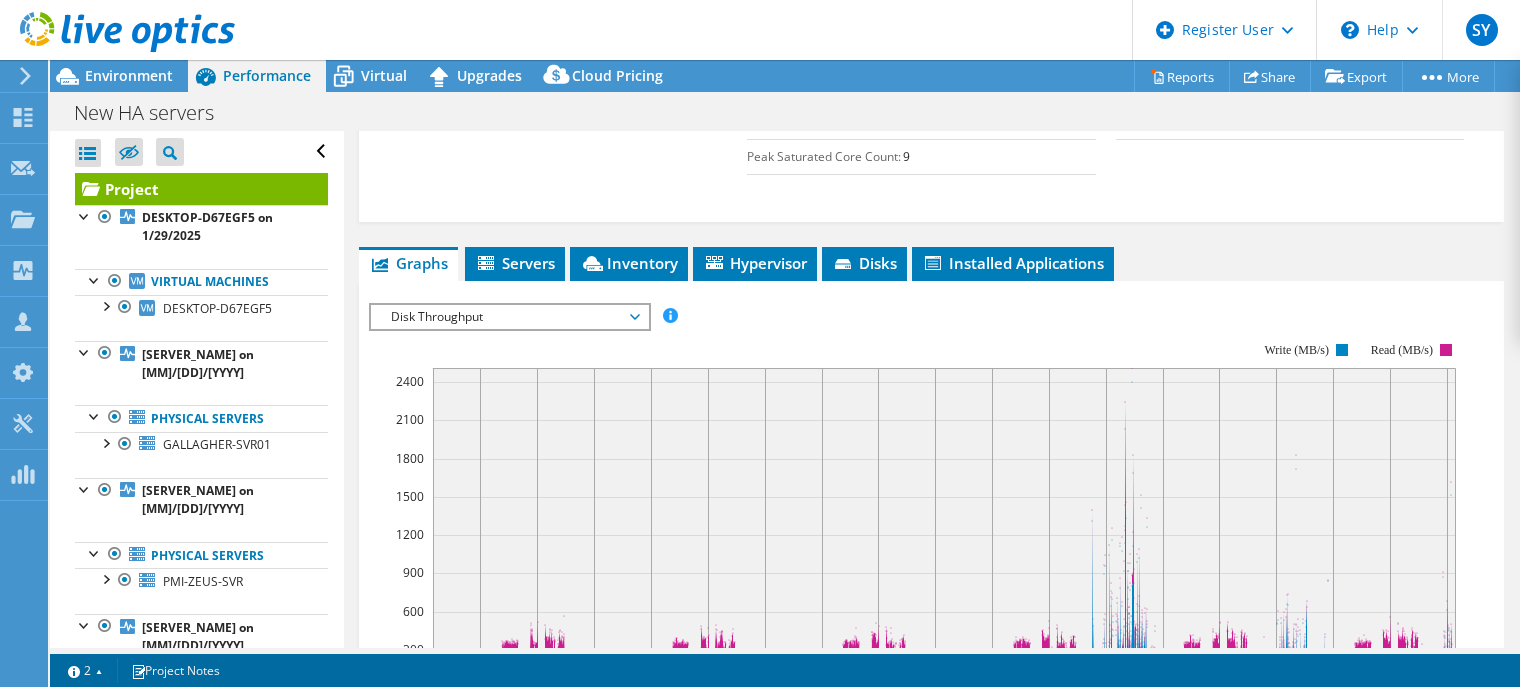 click on "Disk Throughput" at bounding box center (509, 317) 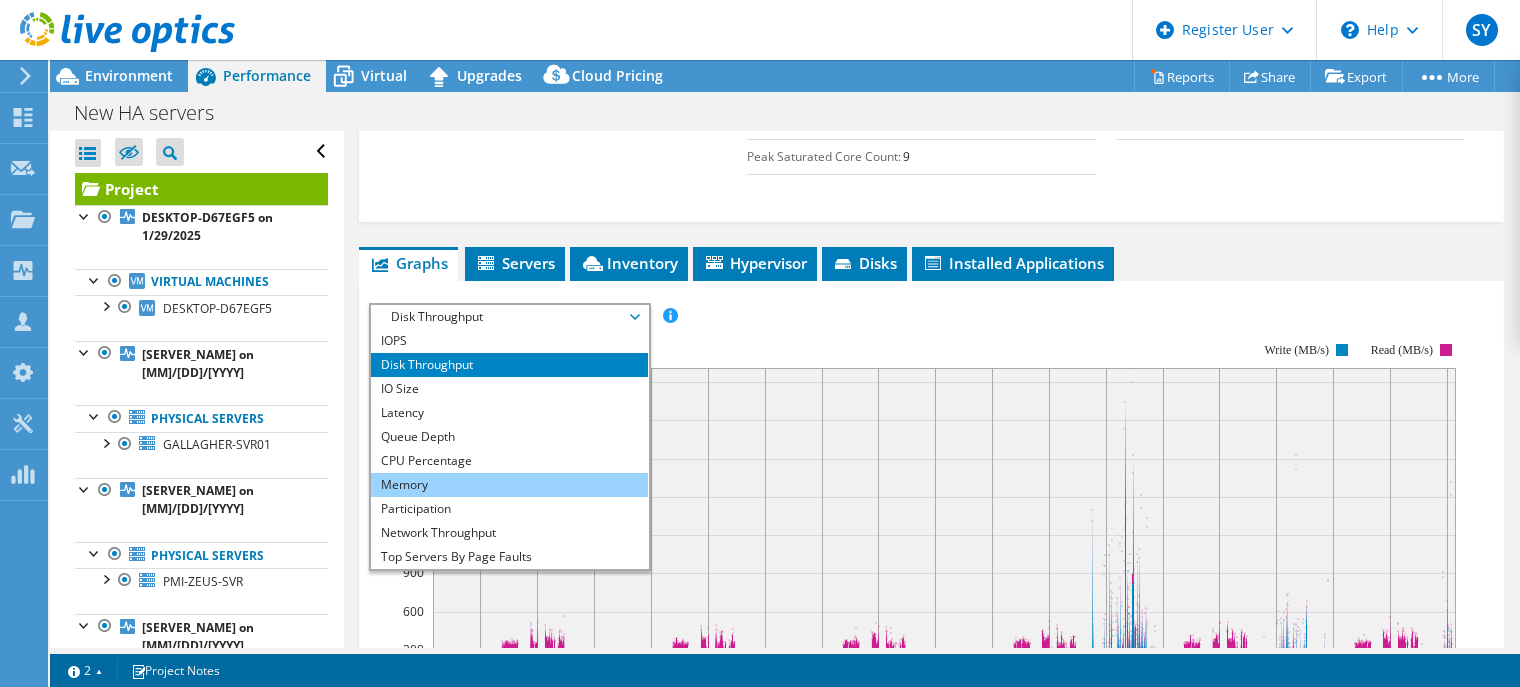 click on "Memory" at bounding box center (509, 485) 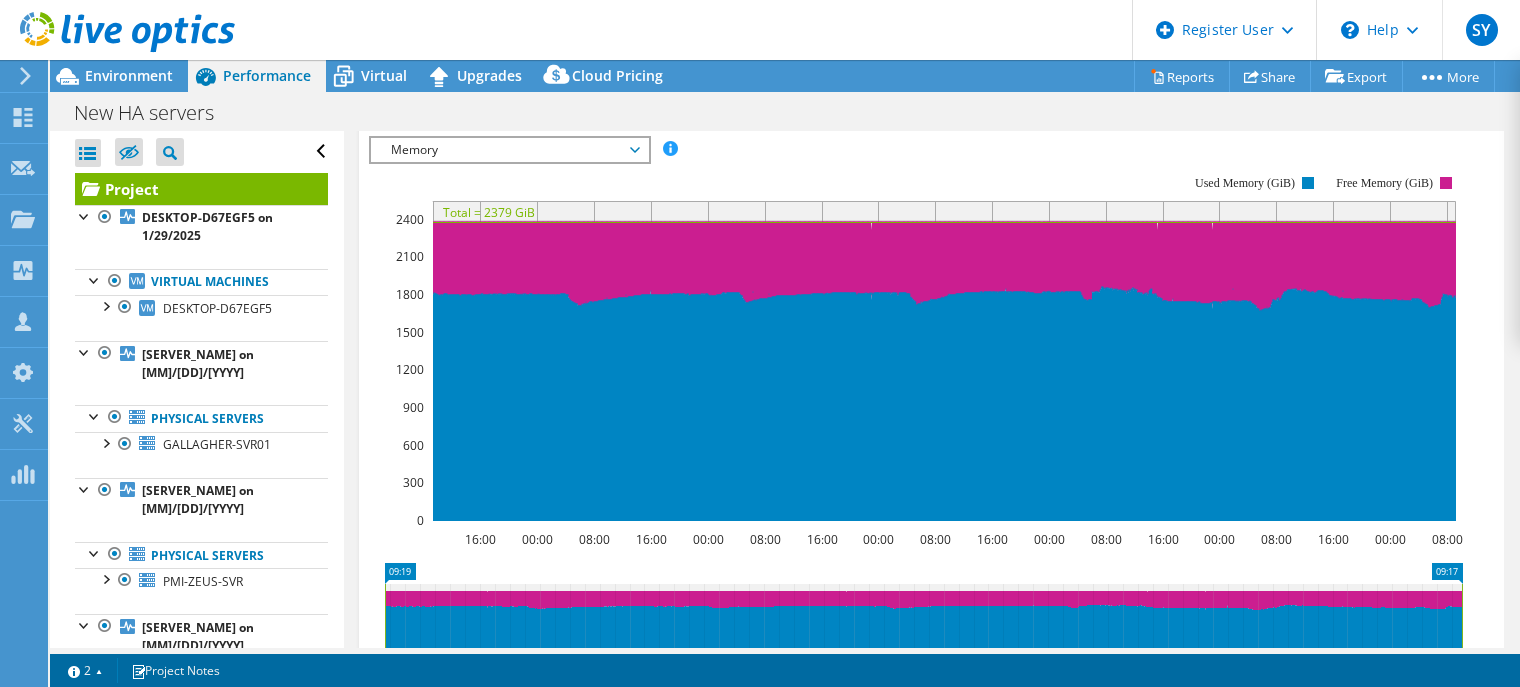 scroll, scrollTop: 666, scrollLeft: 0, axis: vertical 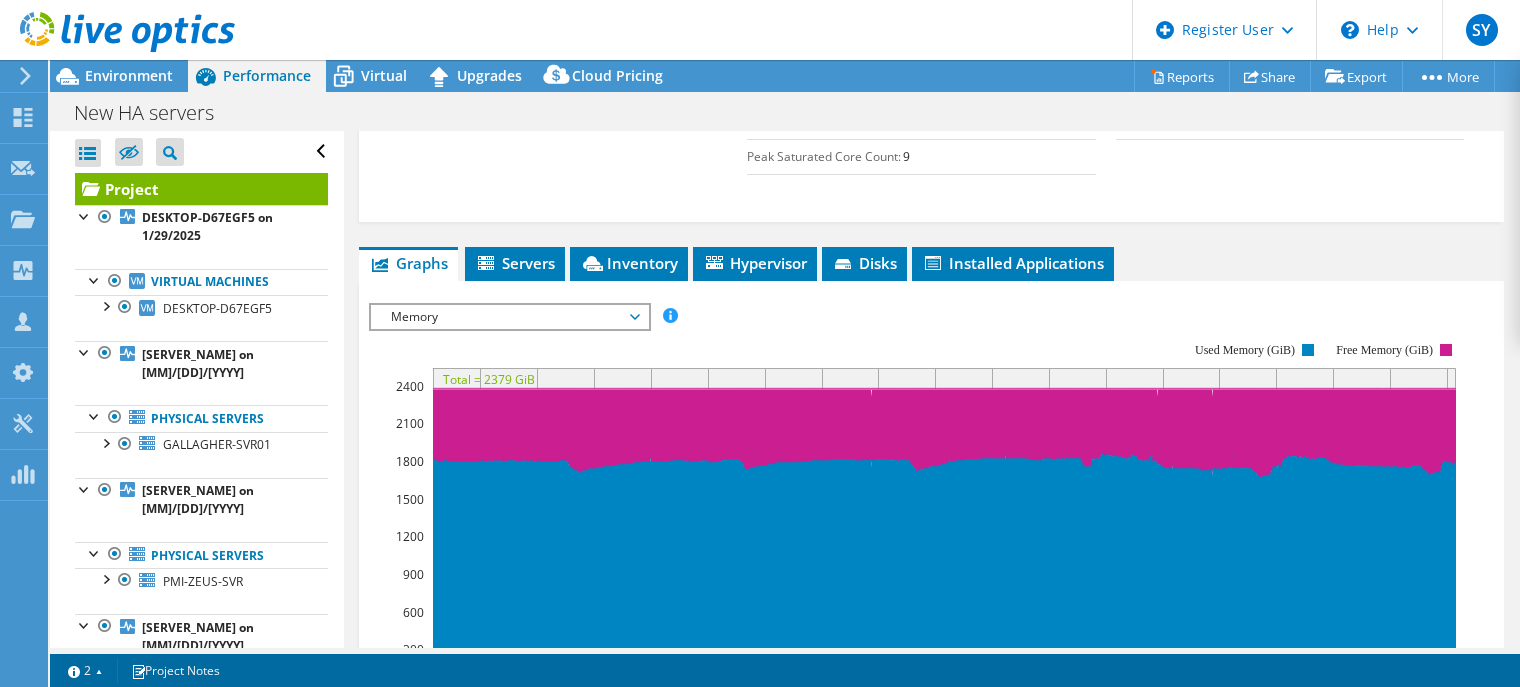 click on "Memory" at bounding box center (509, 317) 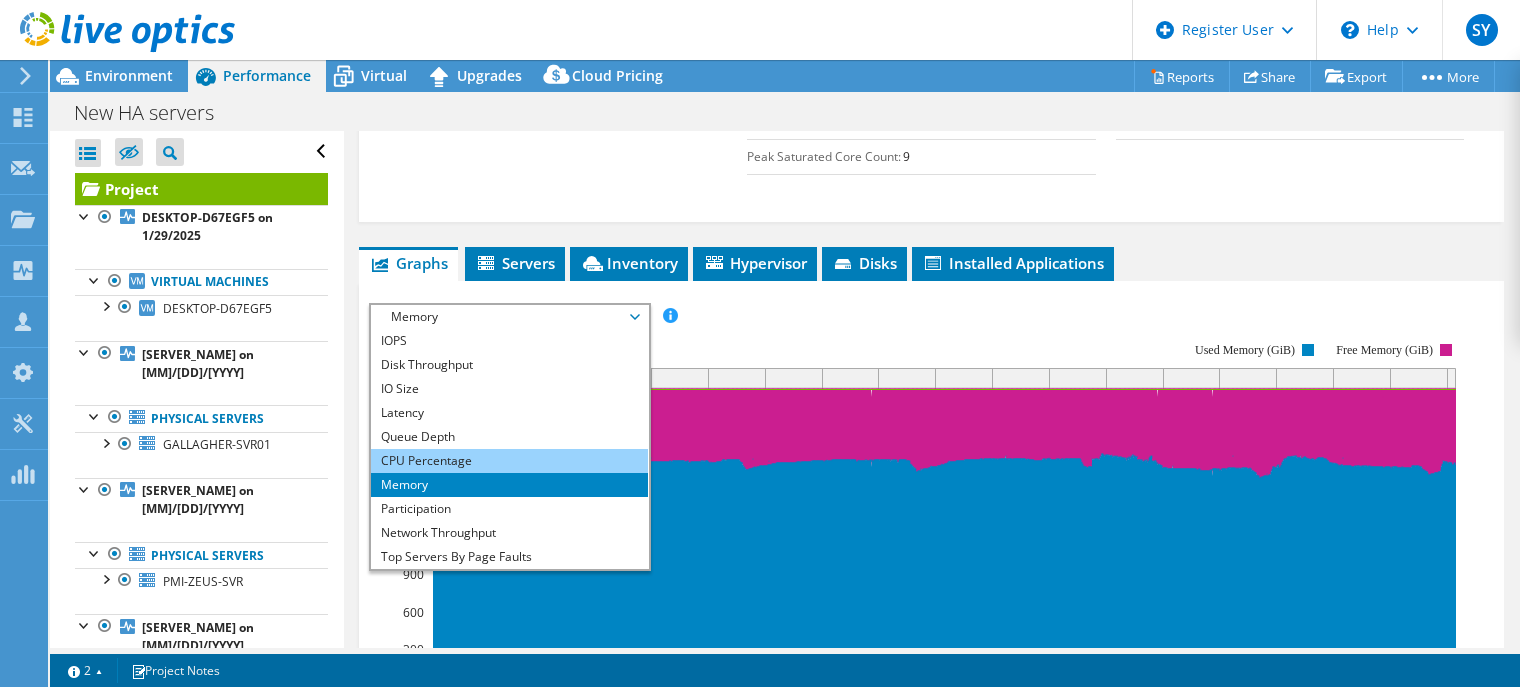 click on "CPU Percentage" at bounding box center [509, 461] 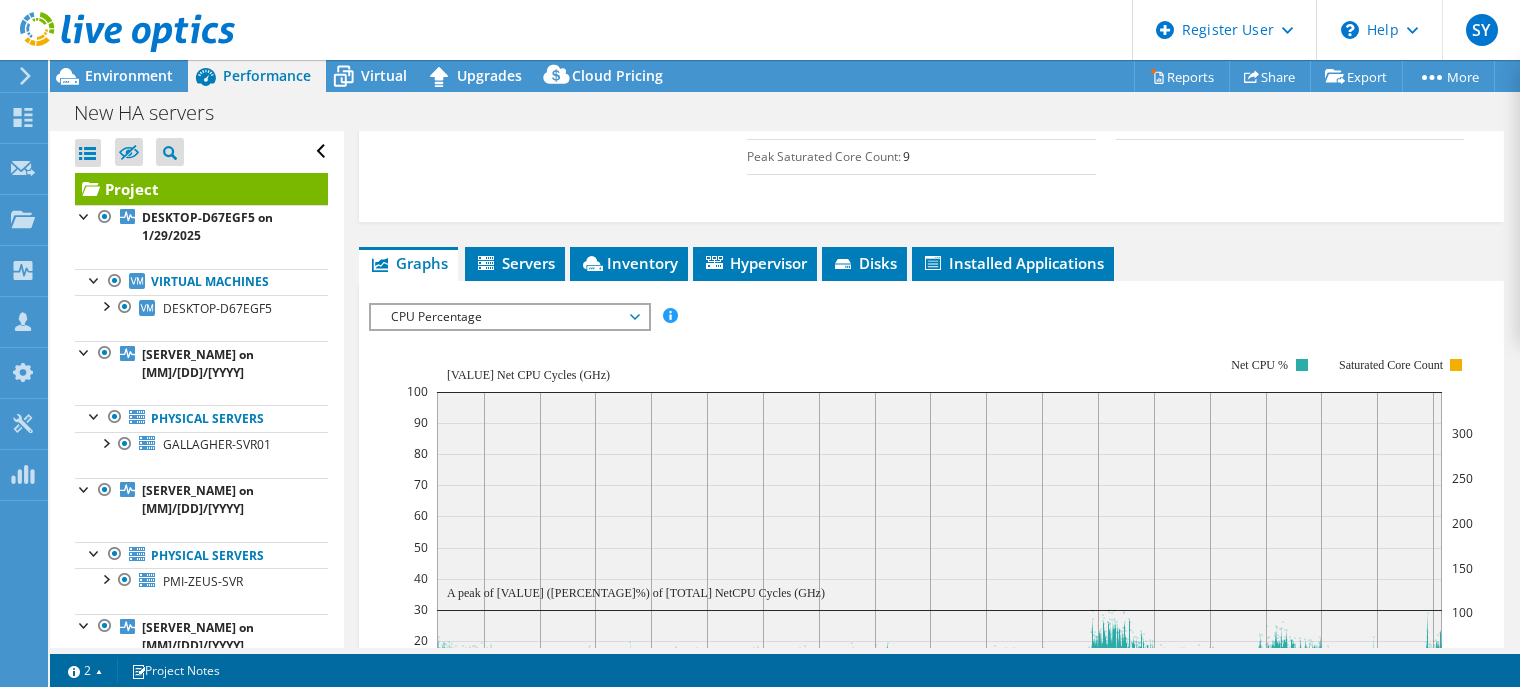 scroll, scrollTop: 833, scrollLeft: 0, axis: vertical 